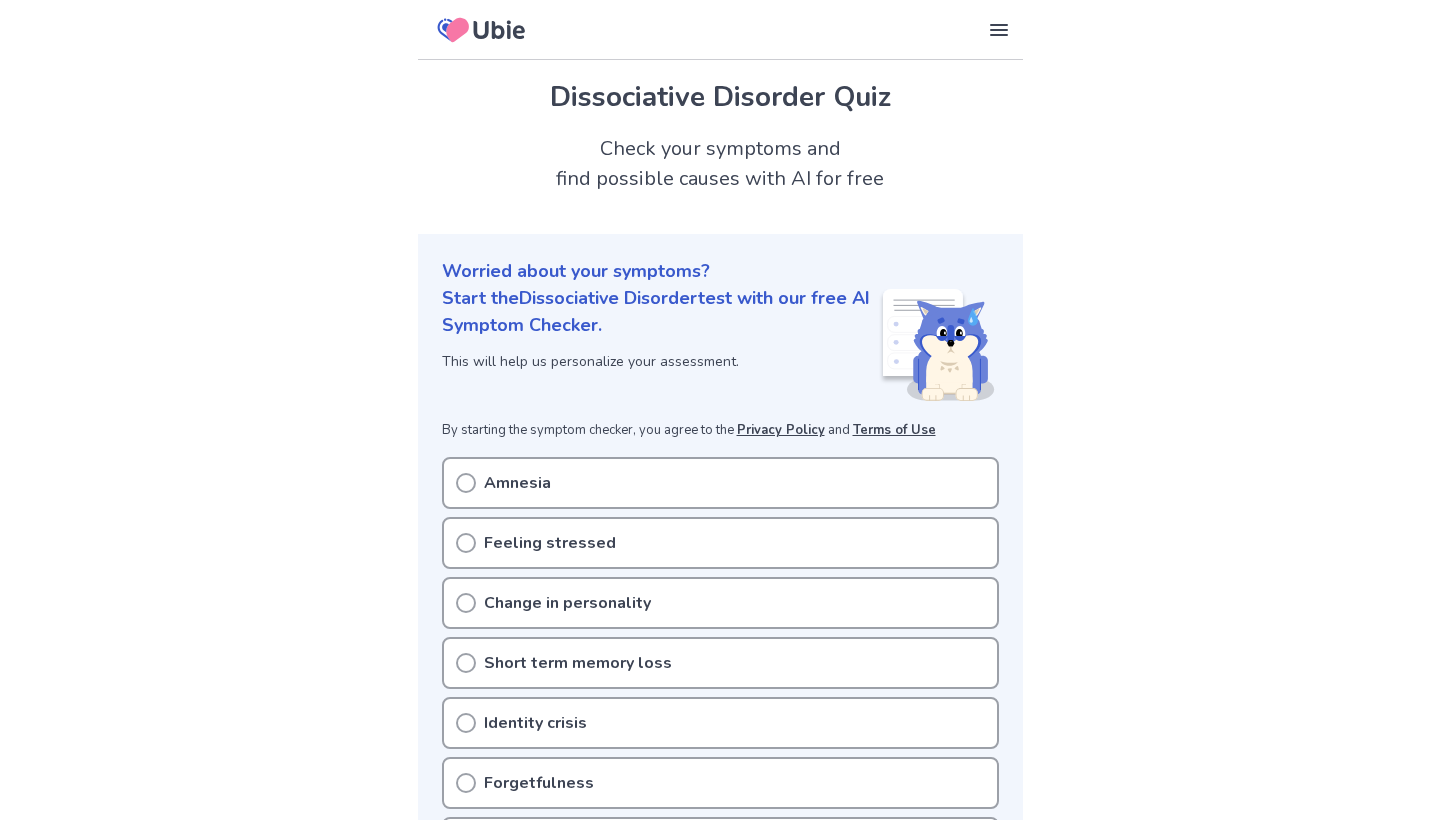 scroll, scrollTop: 0, scrollLeft: 0, axis: both 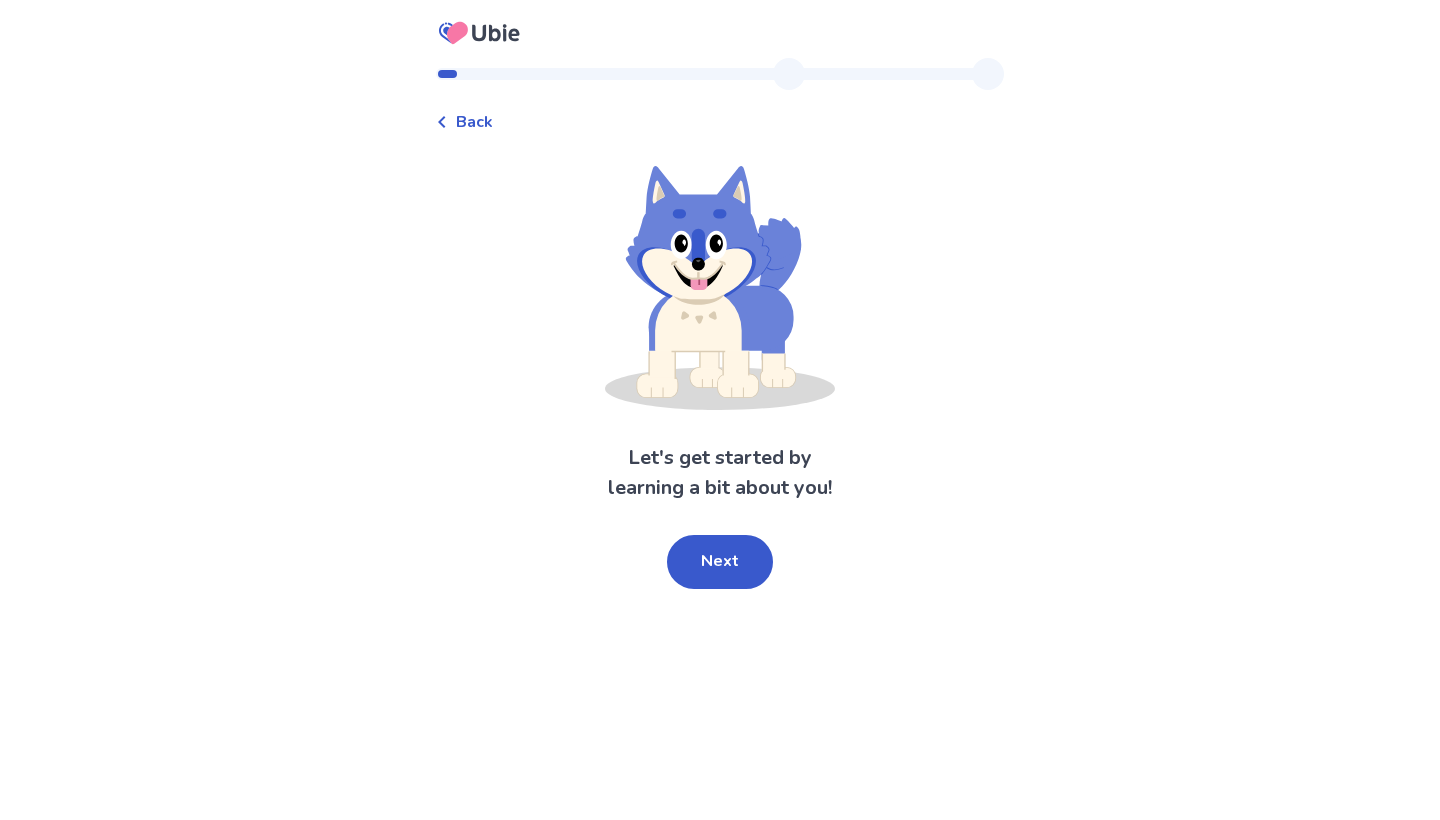 click on "Back" at bounding box center (474, 122) 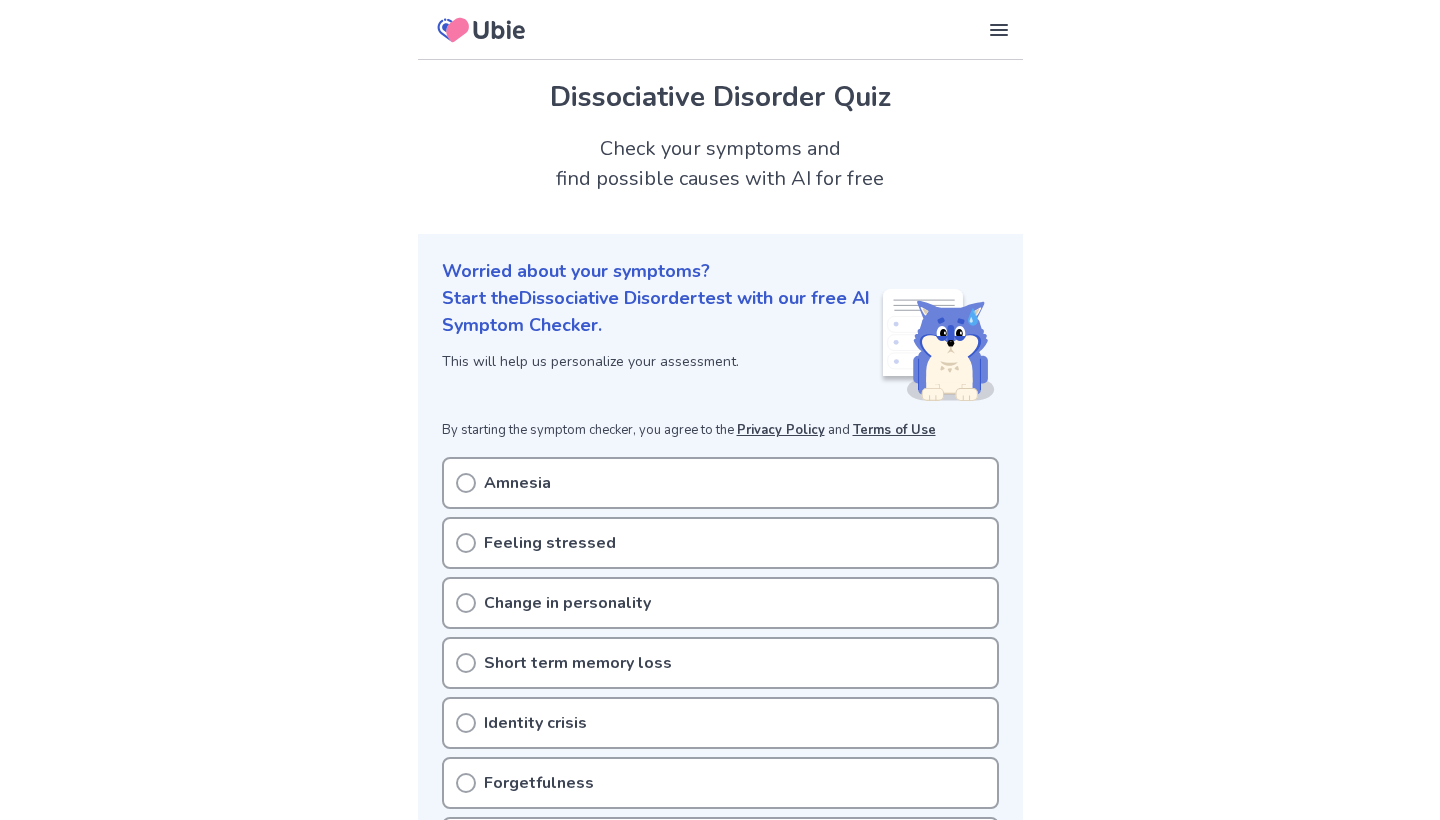 scroll, scrollTop: 334, scrollLeft: 0, axis: vertical 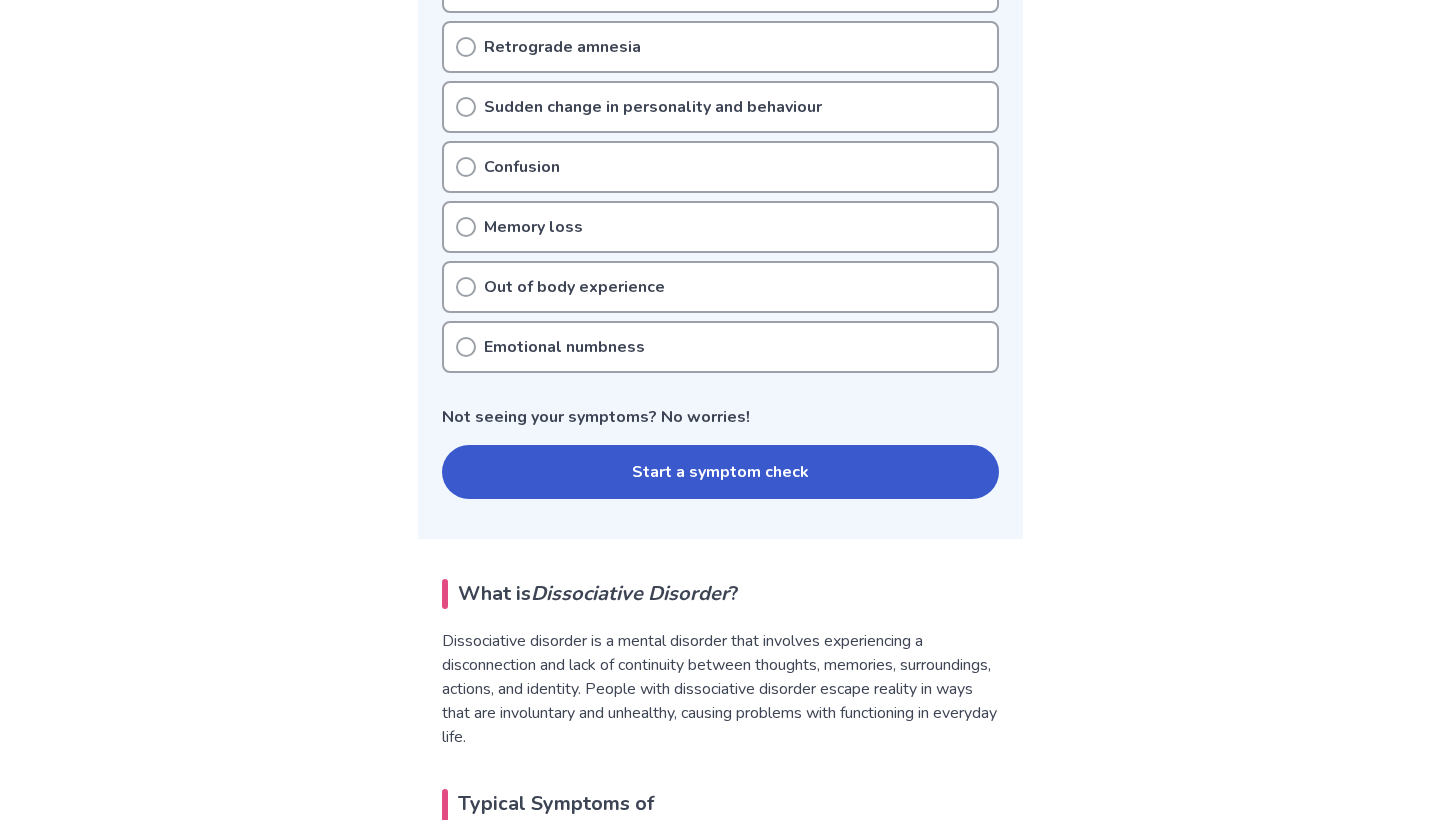 click on "Start a symptom check" at bounding box center [720, 472] 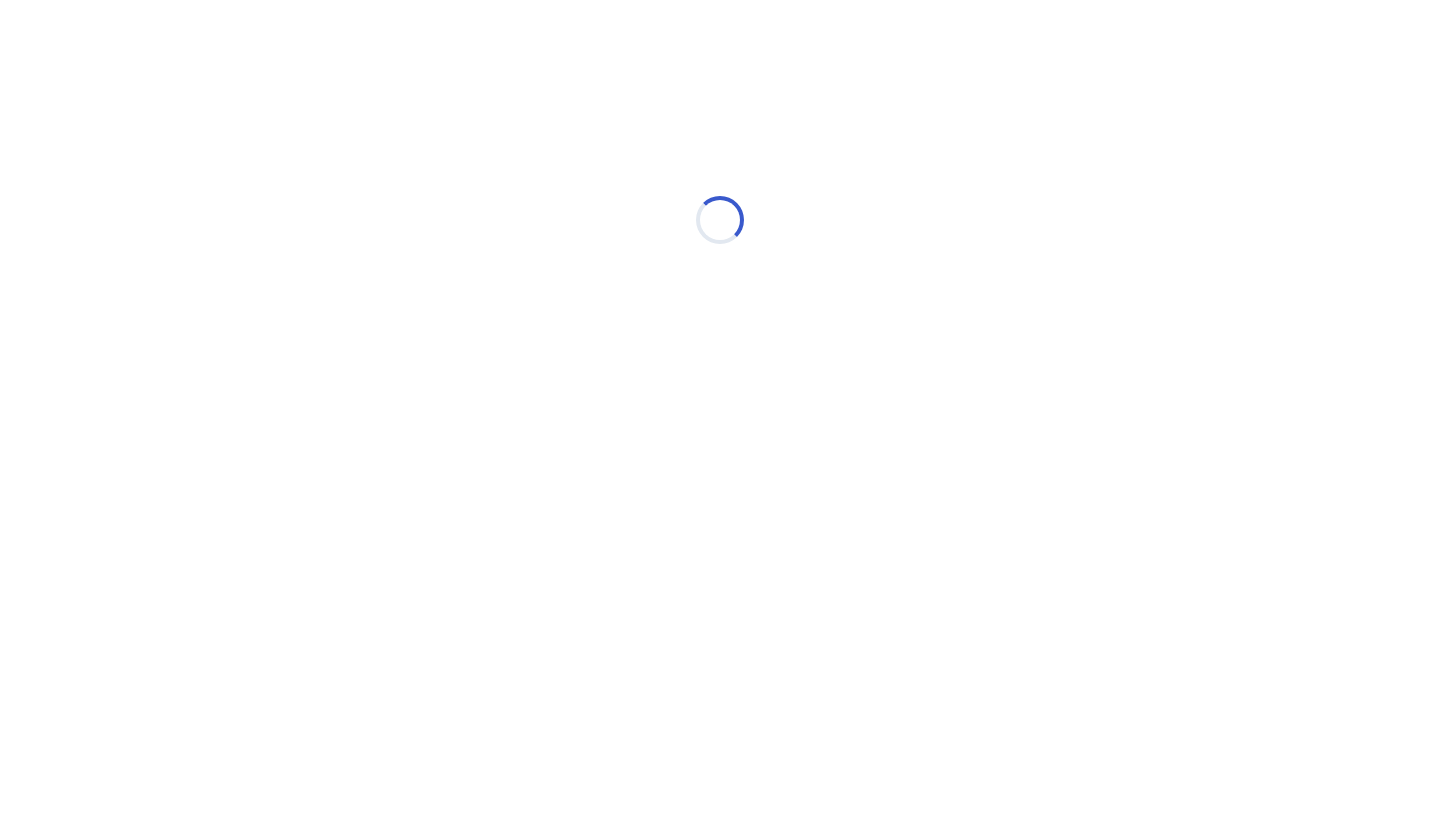 scroll, scrollTop: 0, scrollLeft: 0, axis: both 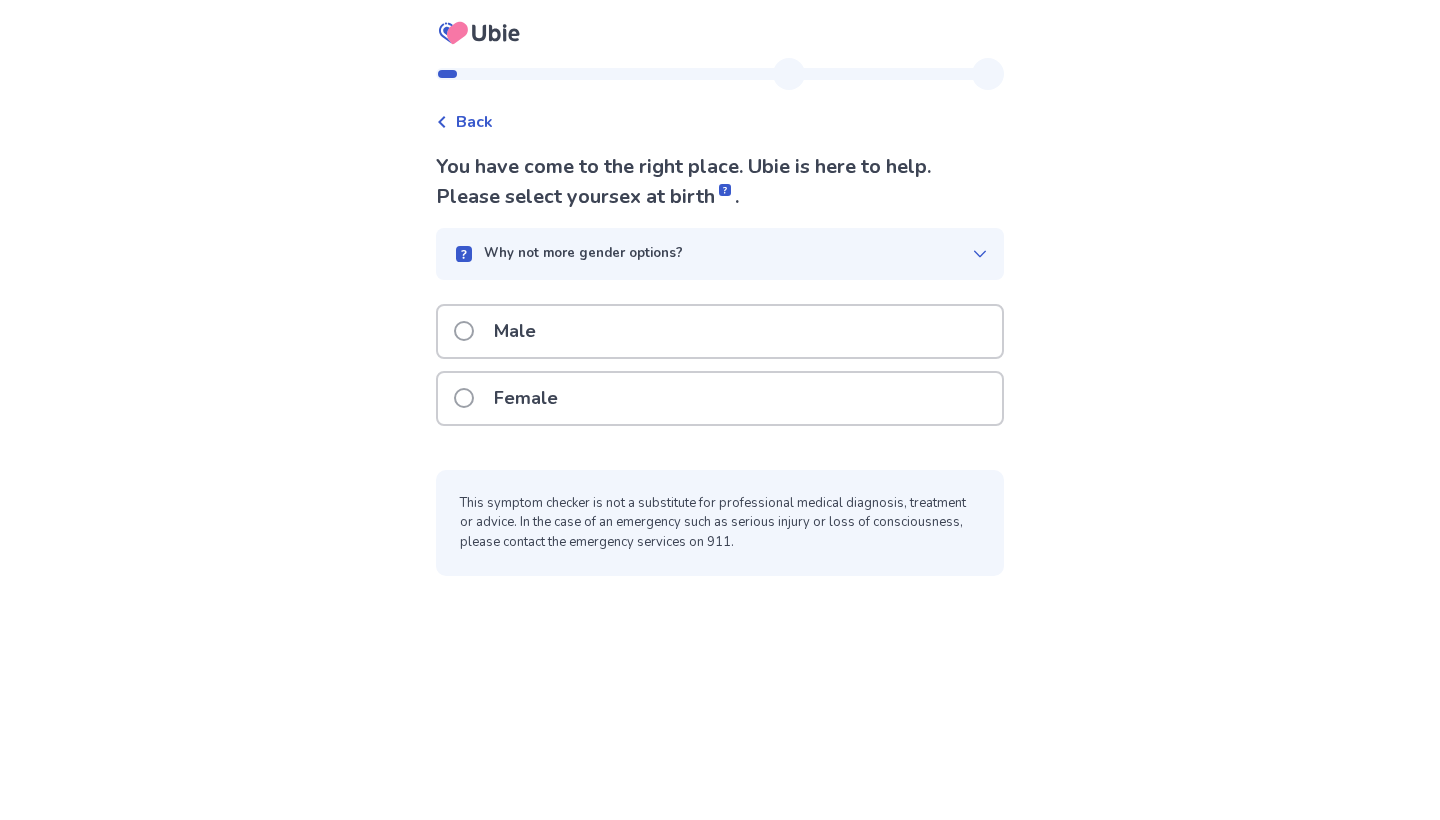 click on "Female" at bounding box center [720, 398] 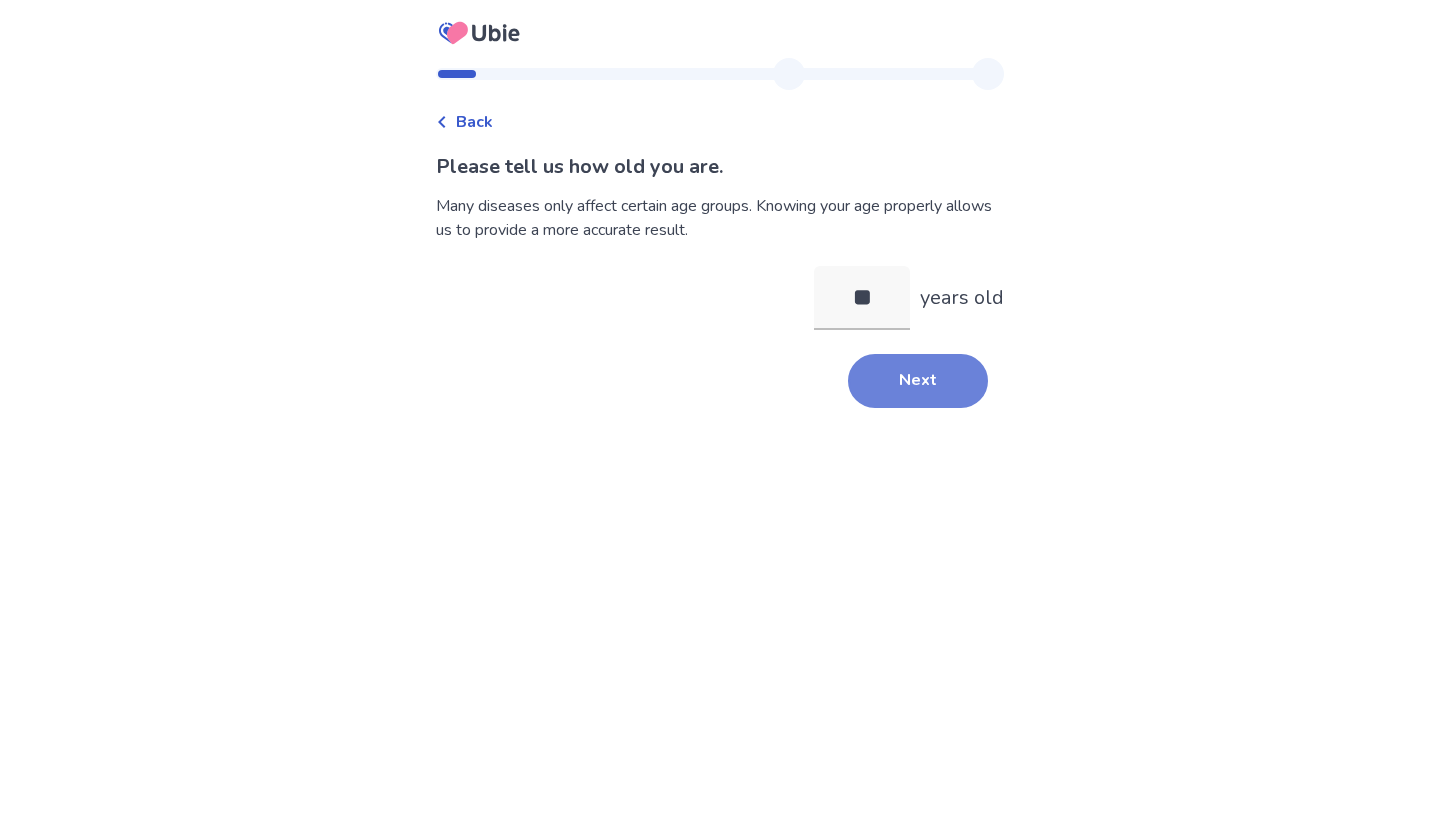 type on "**" 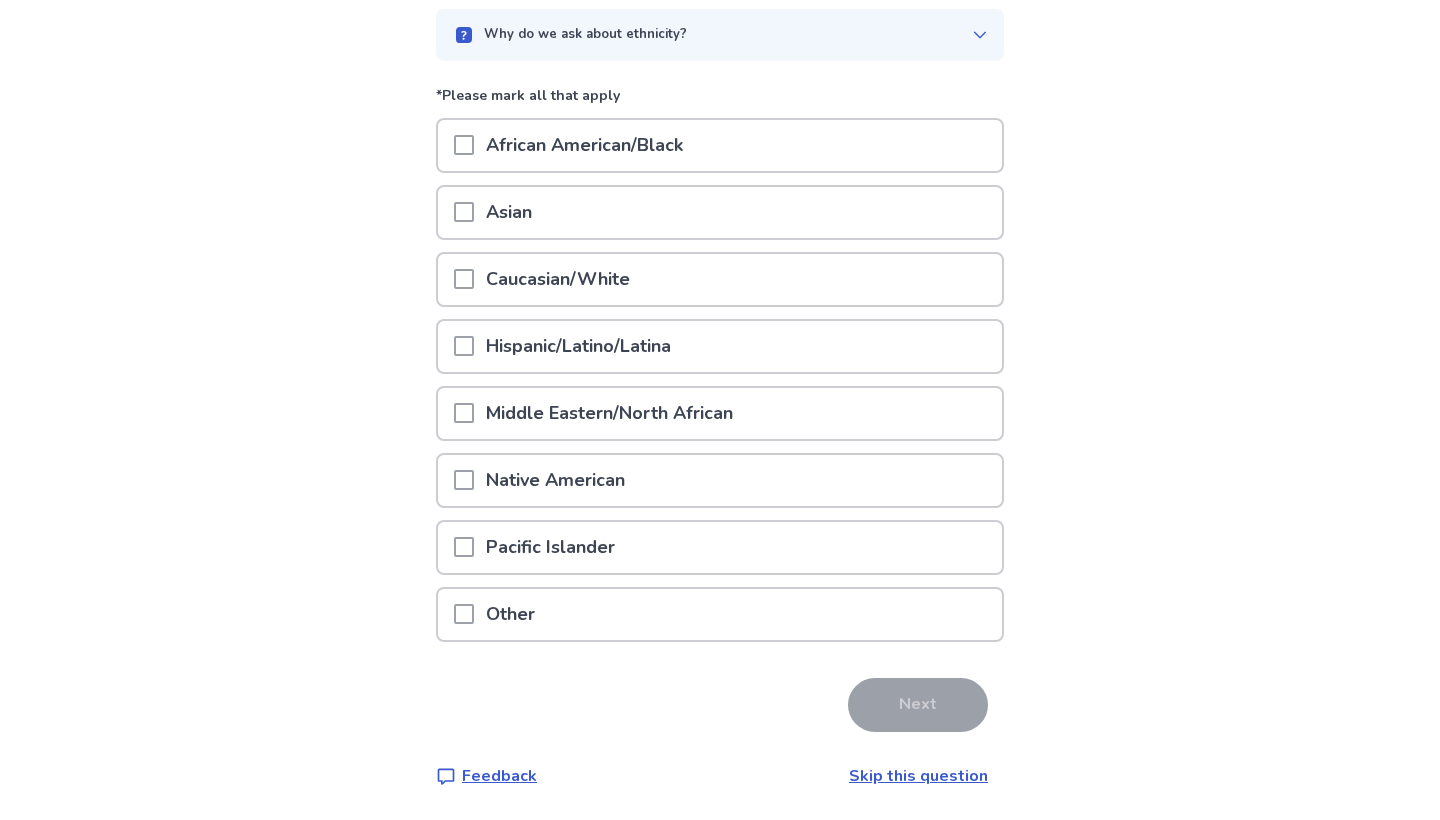 scroll, scrollTop: 188, scrollLeft: 0, axis: vertical 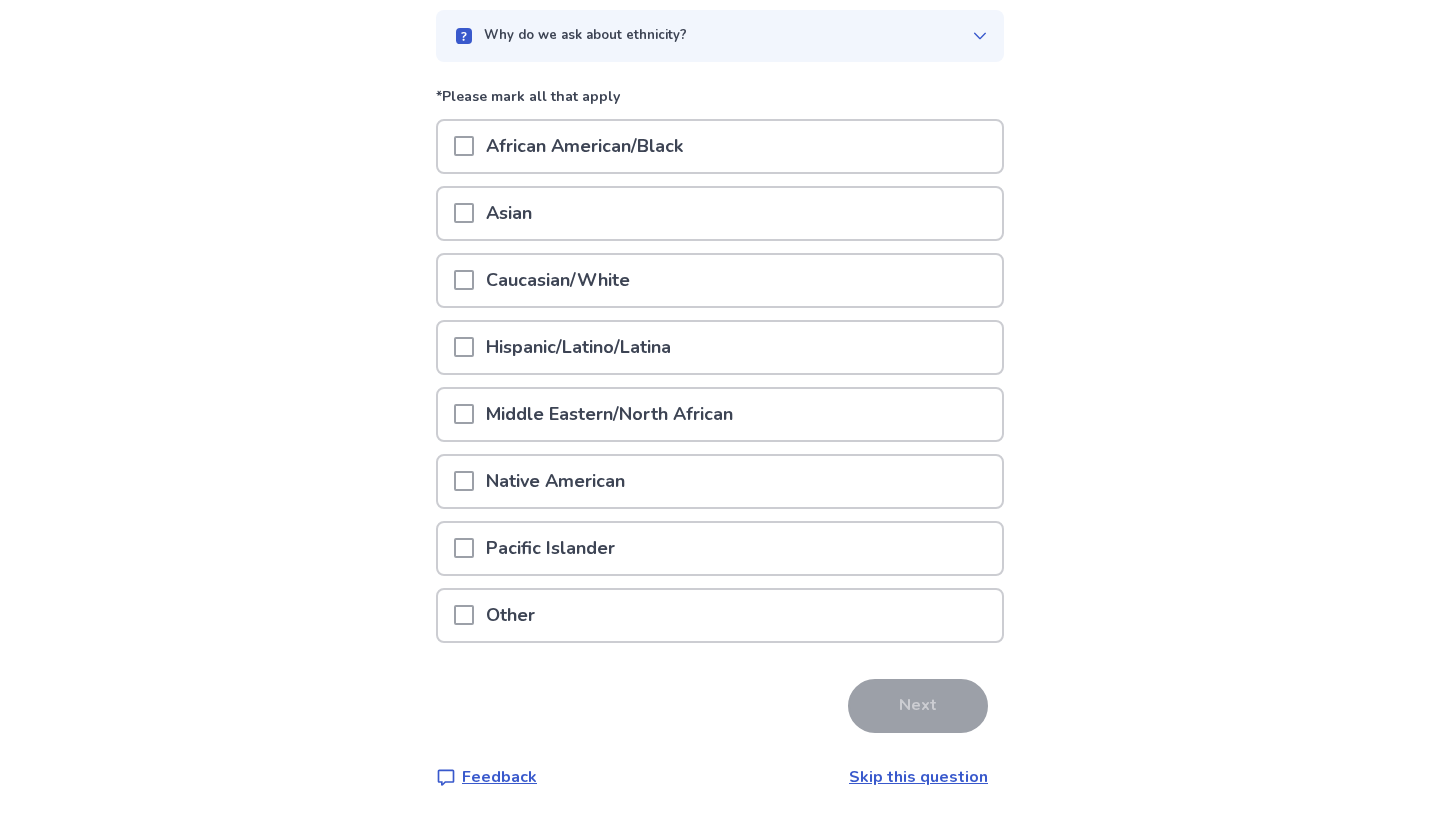 click on "Caucasian/White" at bounding box center (558, 280) 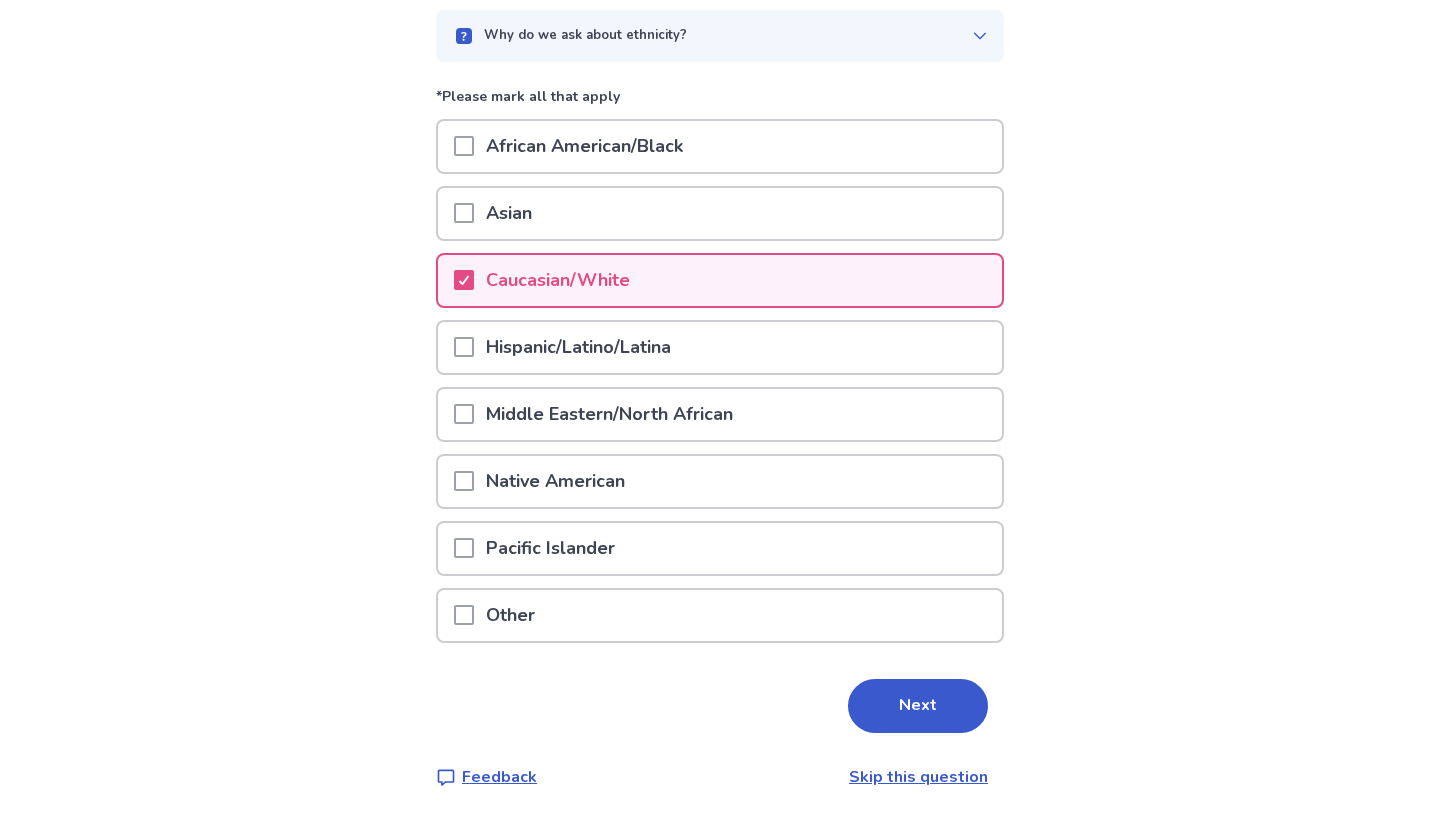 click on "Caucasian/White" at bounding box center (558, 280) 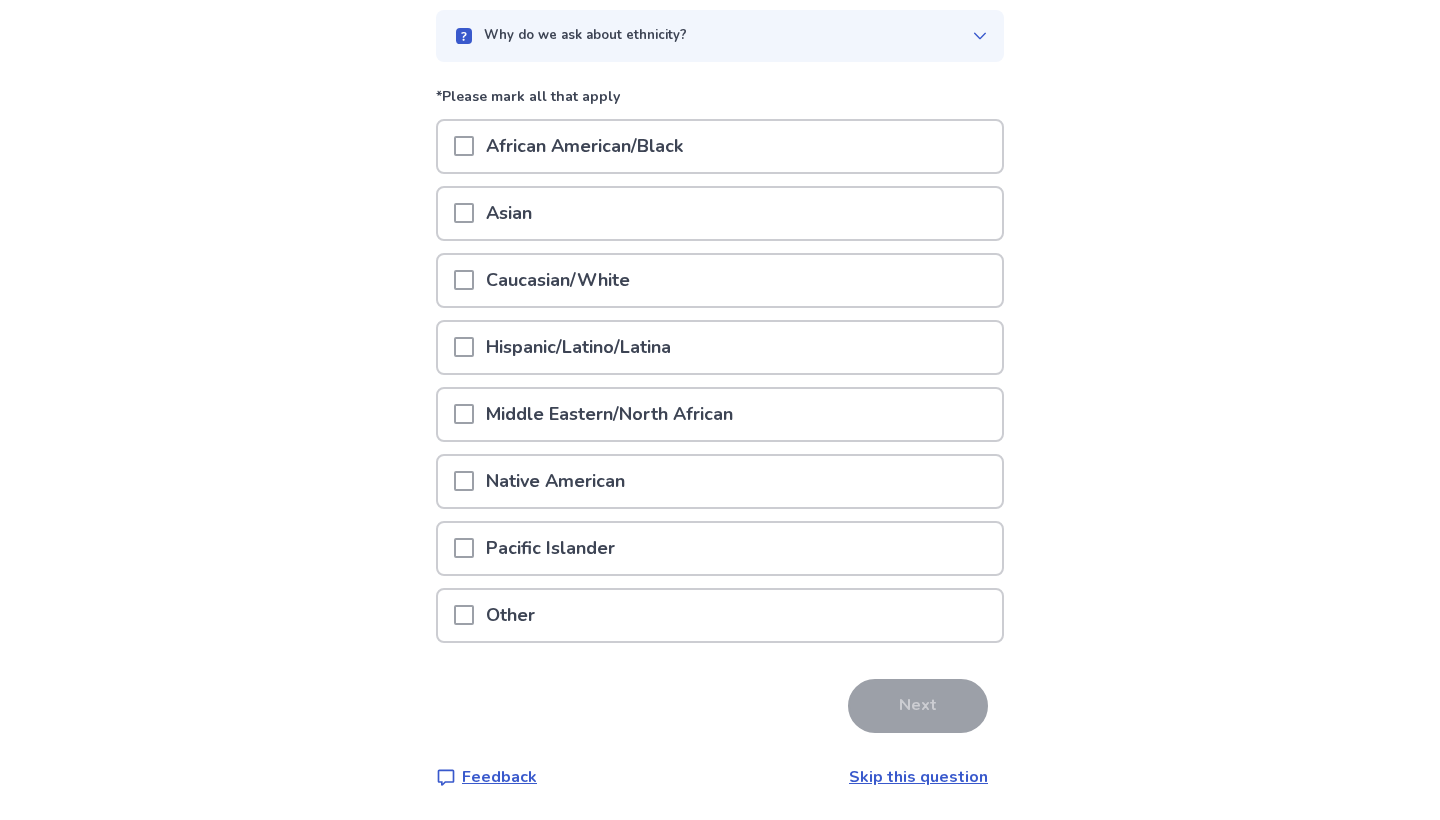 click on "Skip this question" at bounding box center (918, 777) 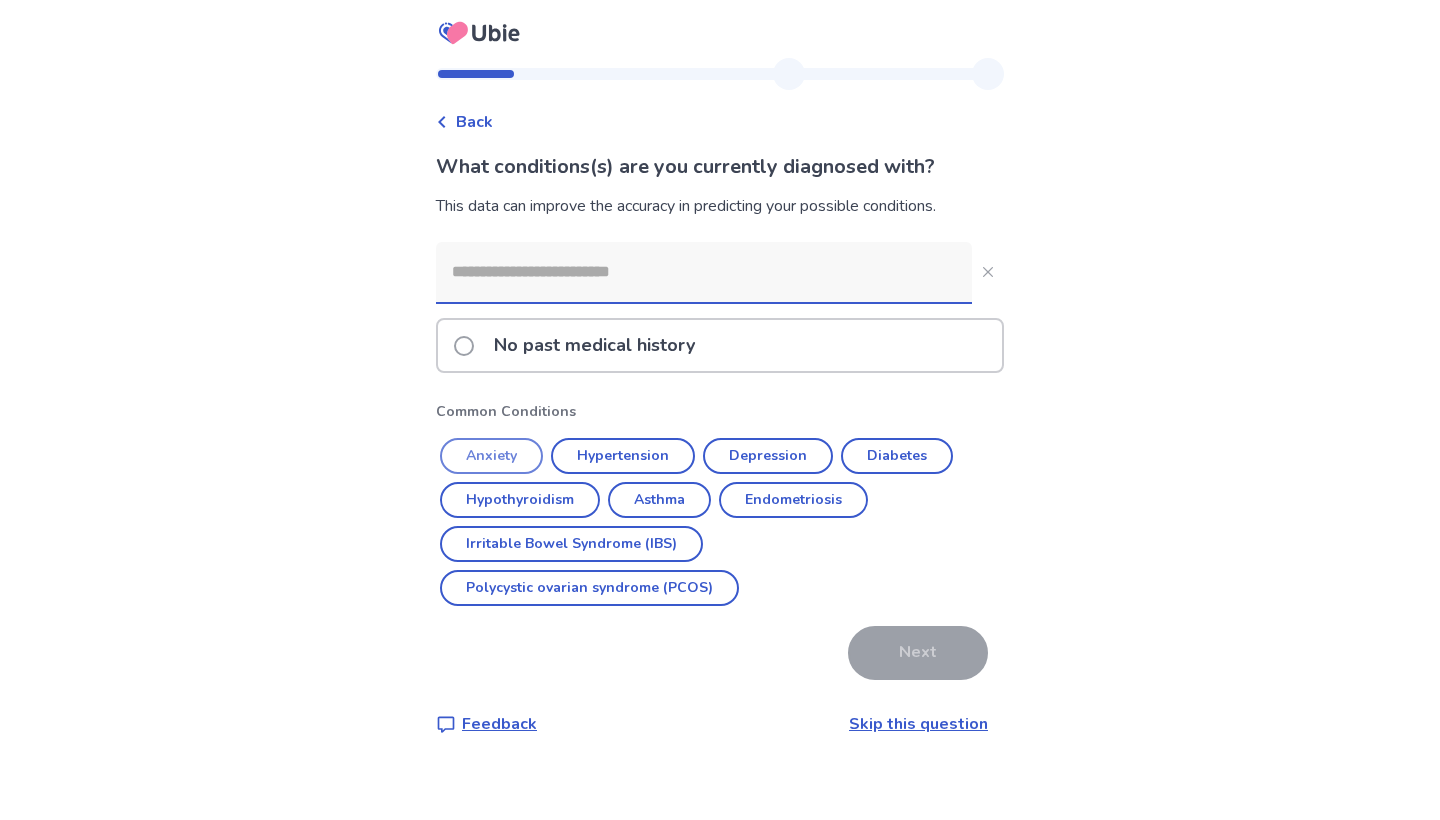 click on "Anxiety" at bounding box center (491, 456) 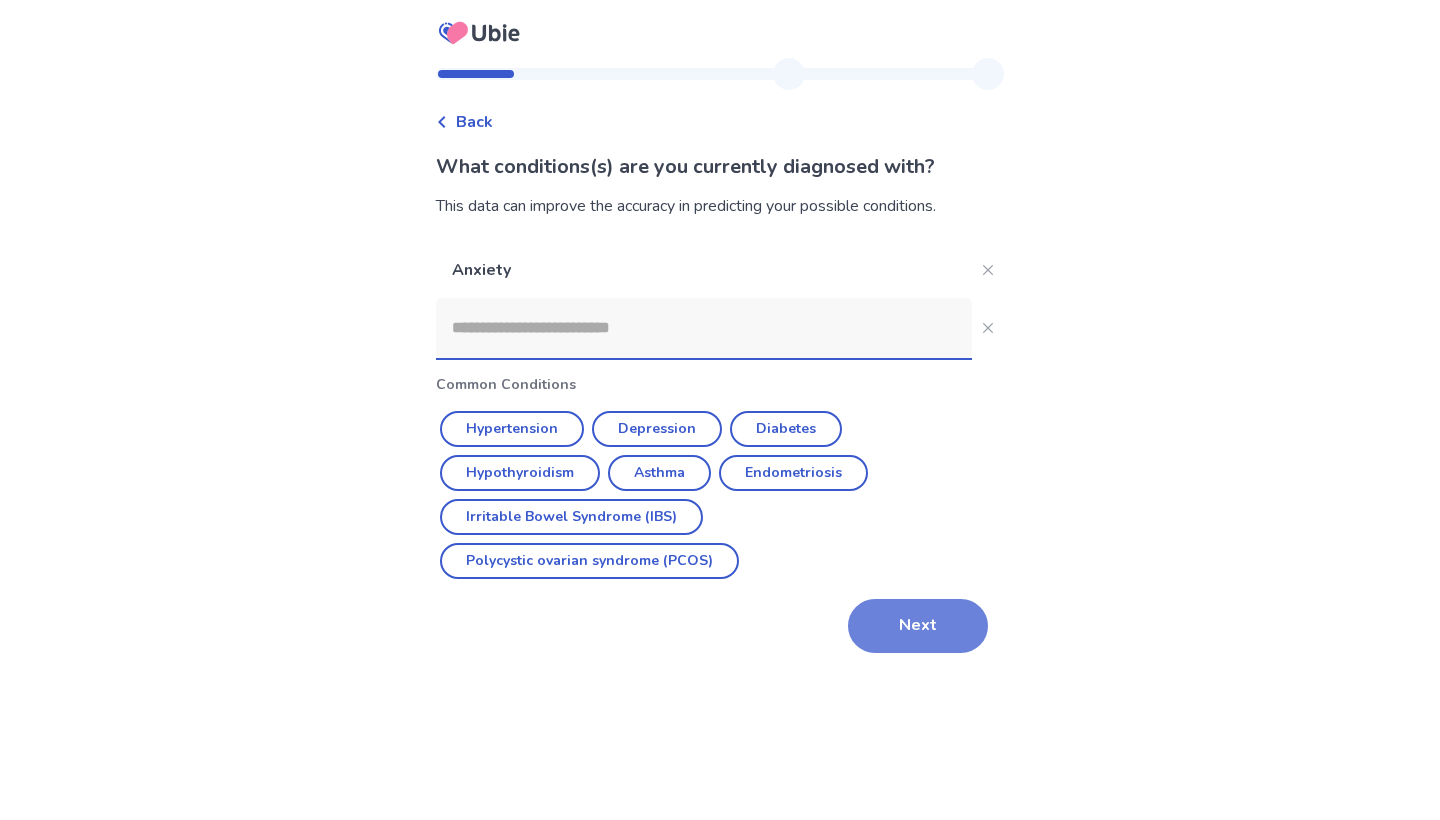 click on "Next" at bounding box center (918, 626) 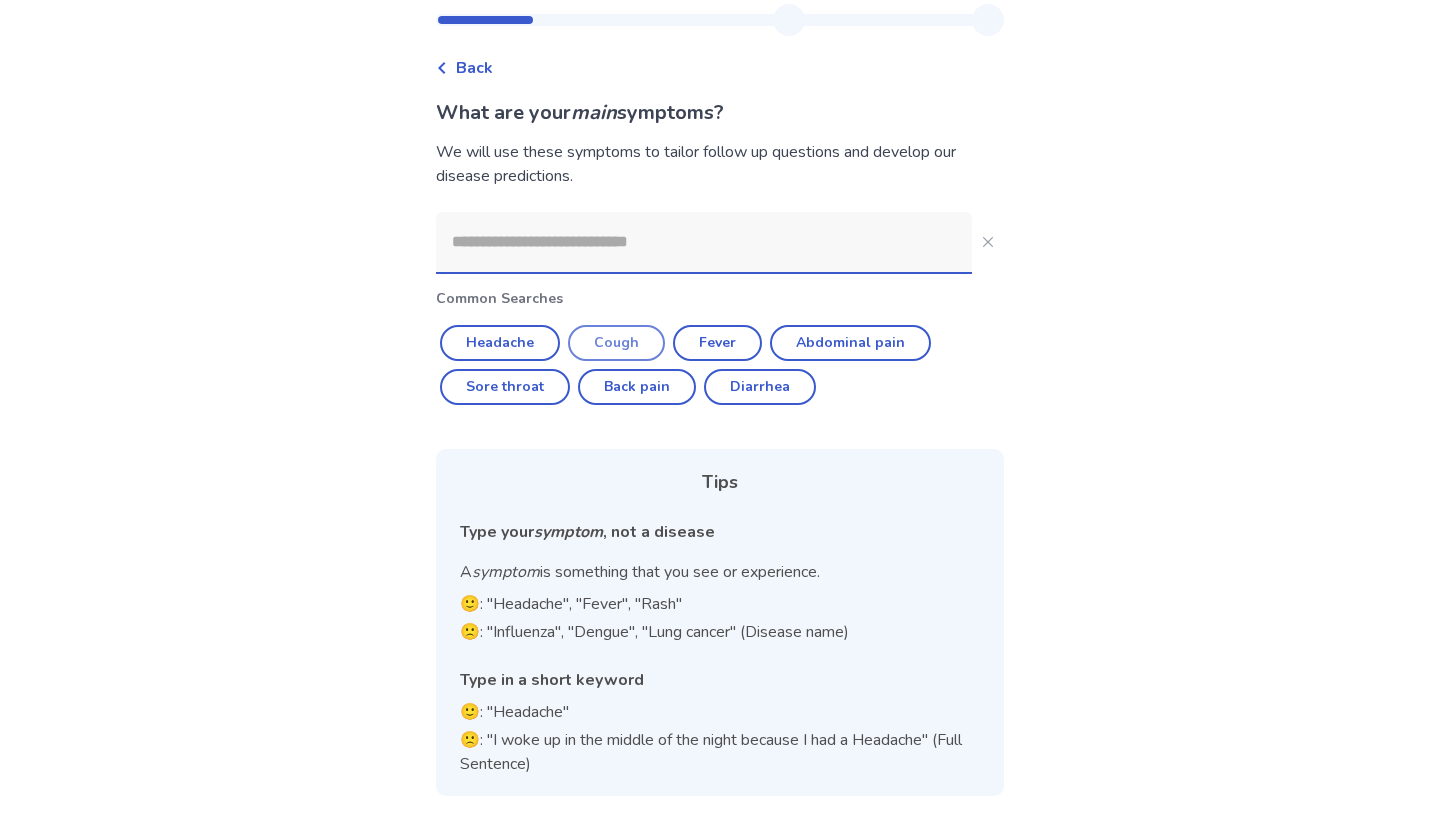 scroll, scrollTop: 54, scrollLeft: 0, axis: vertical 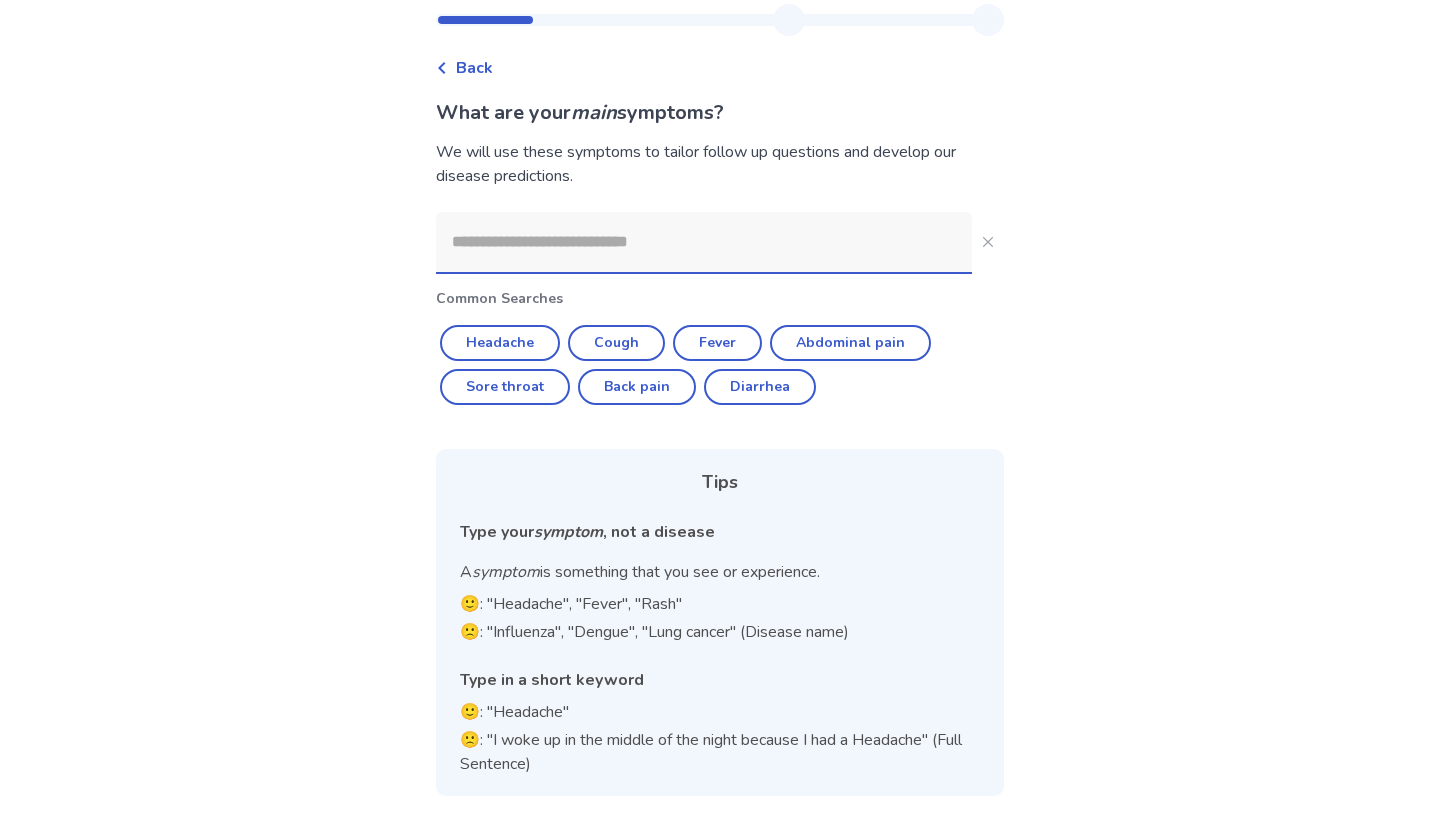 click 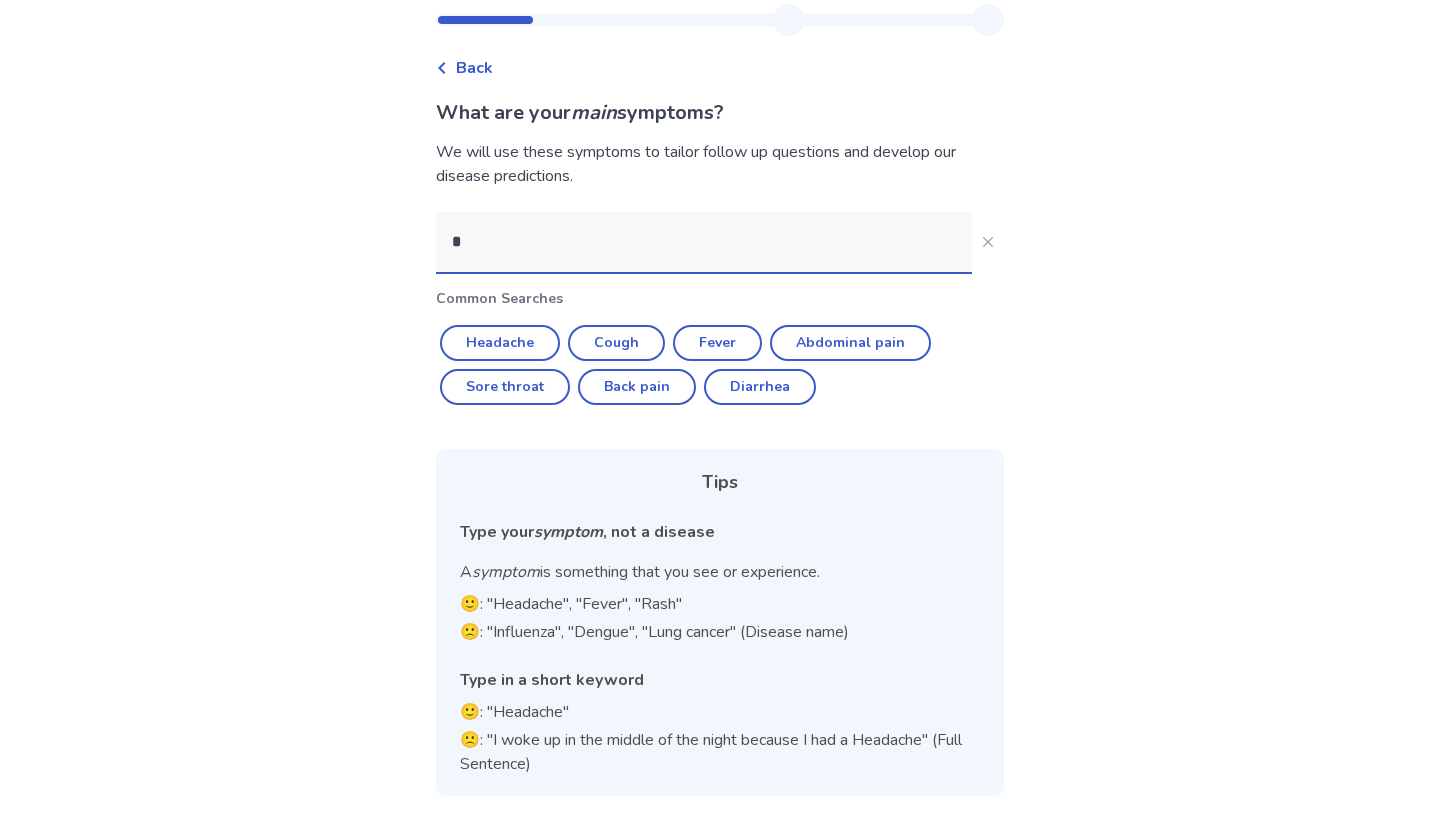 scroll, scrollTop: 0, scrollLeft: 0, axis: both 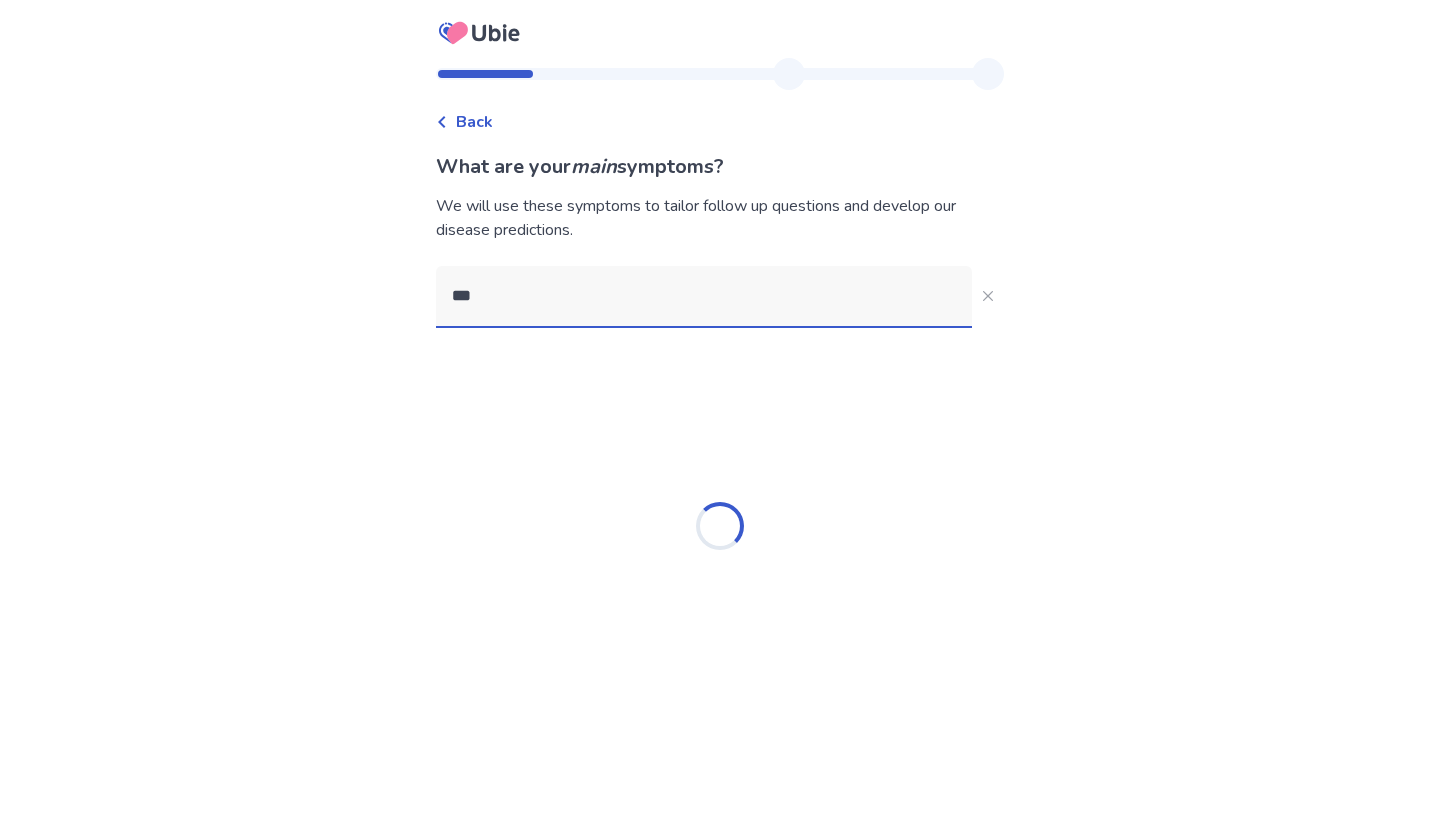 type on "****" 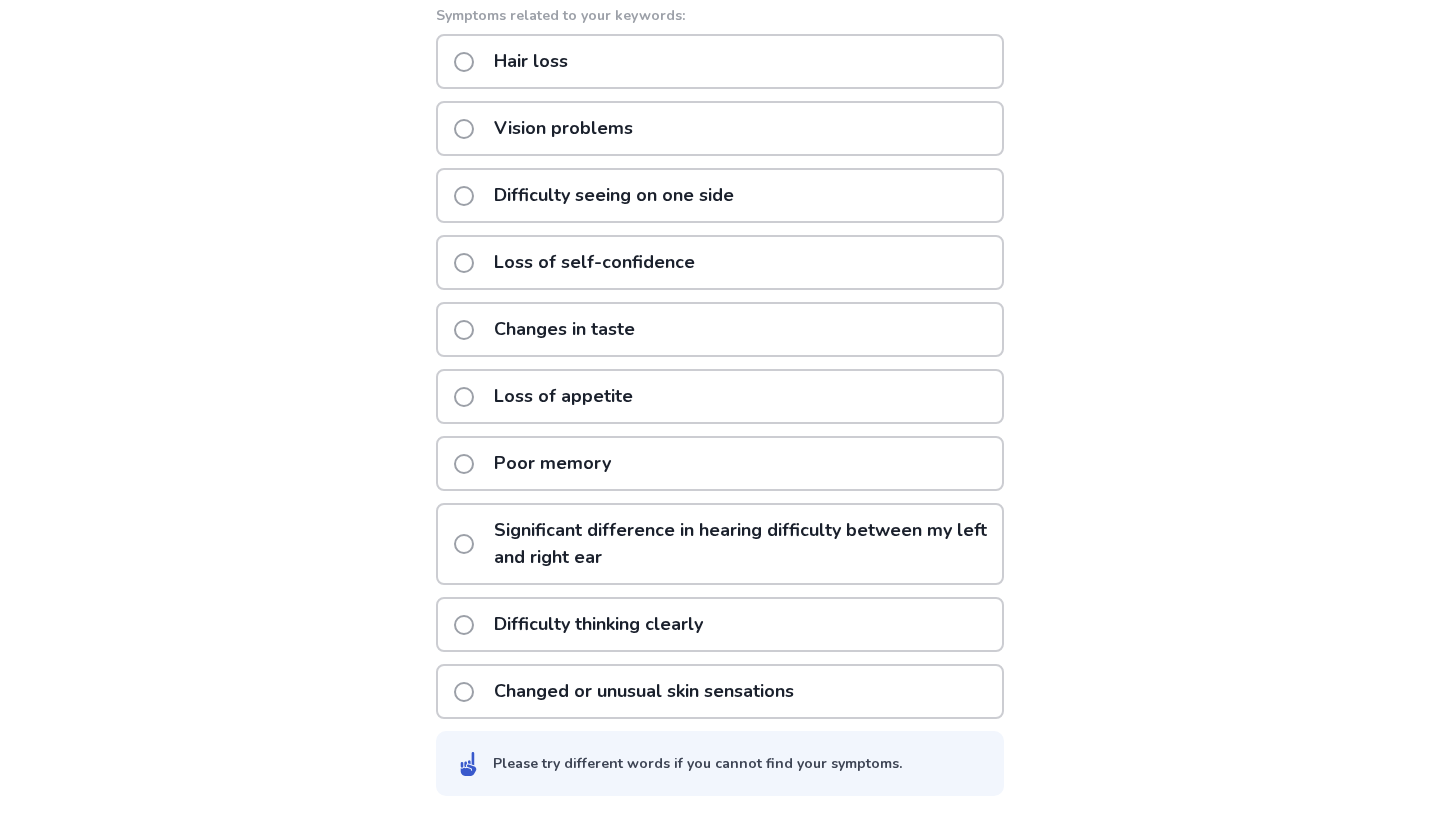 scroll, scrollTop: 341, scrollLeft: 0, axis: vertical 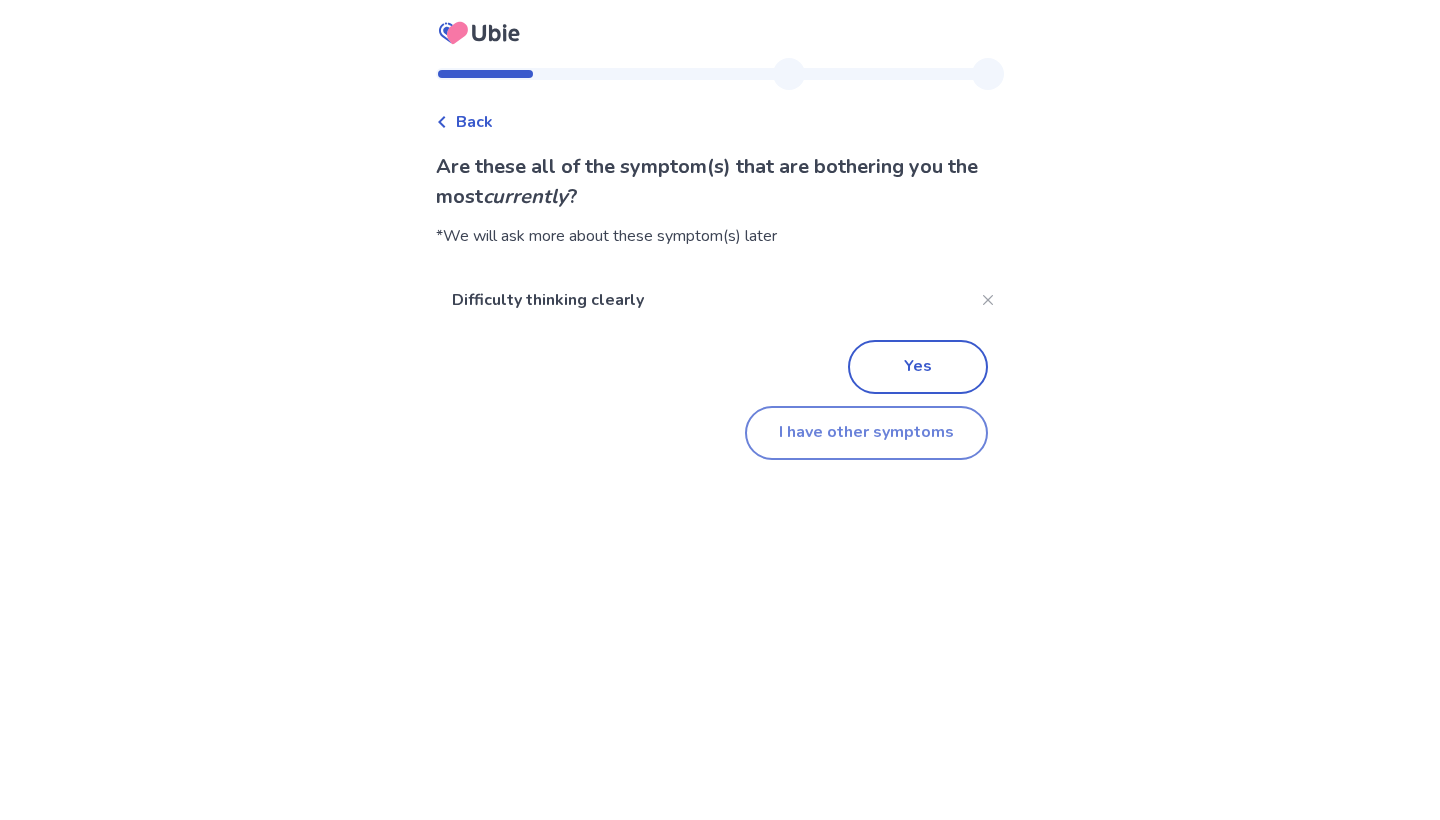 click on "I have other symptoms" 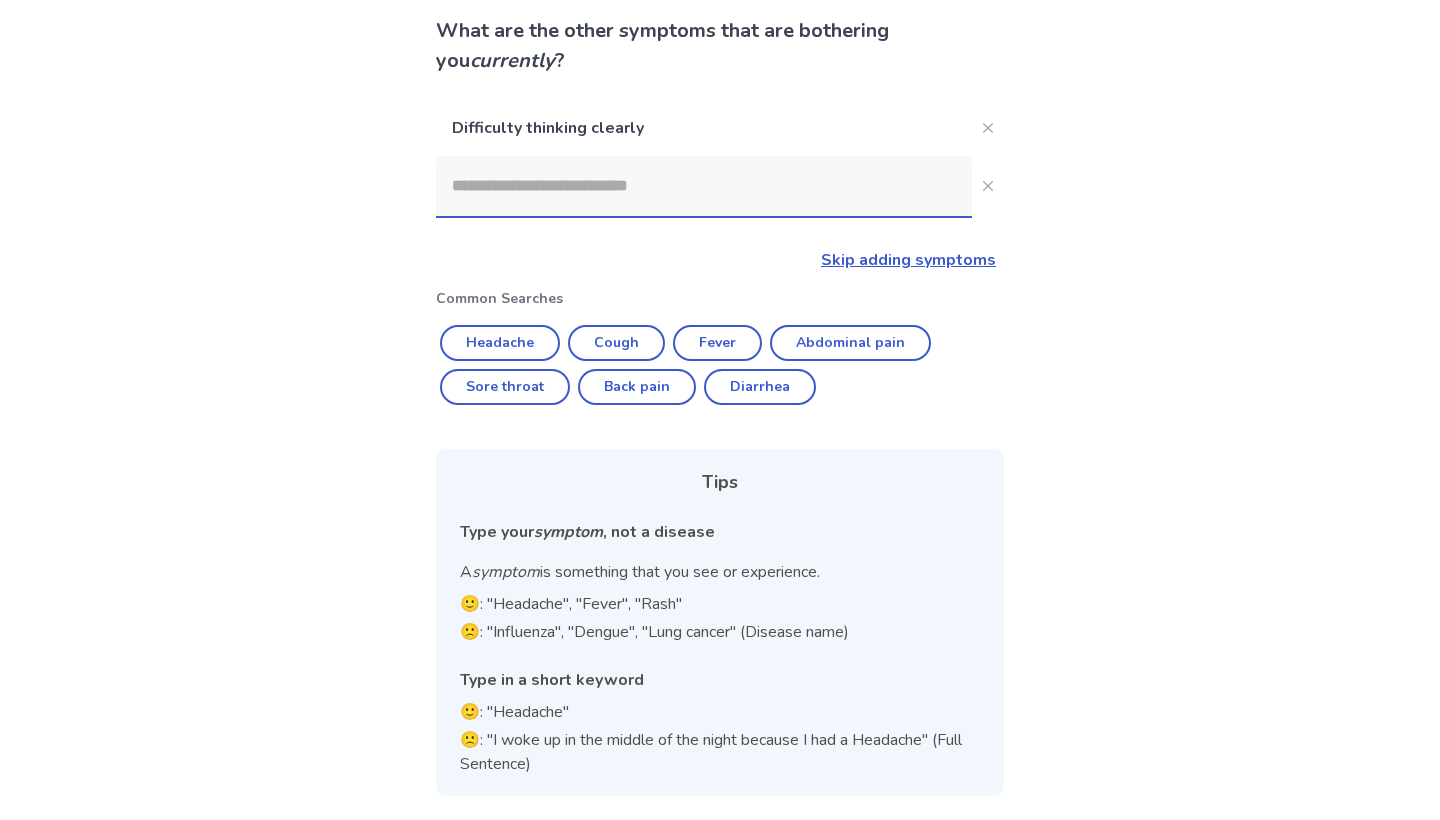 click 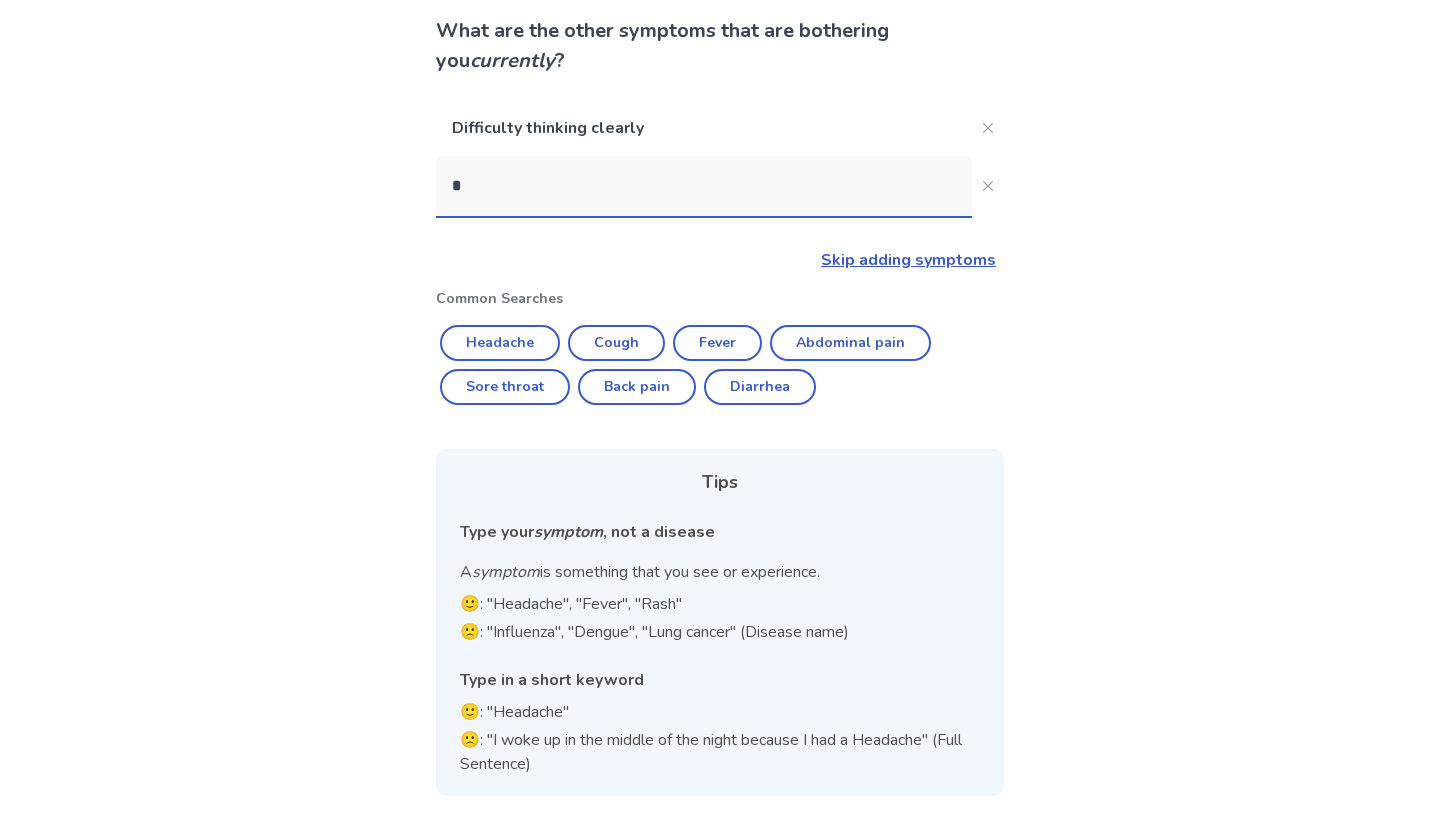 scroll, scrollTop: 12, scrollLeft: 0, axis: vertical 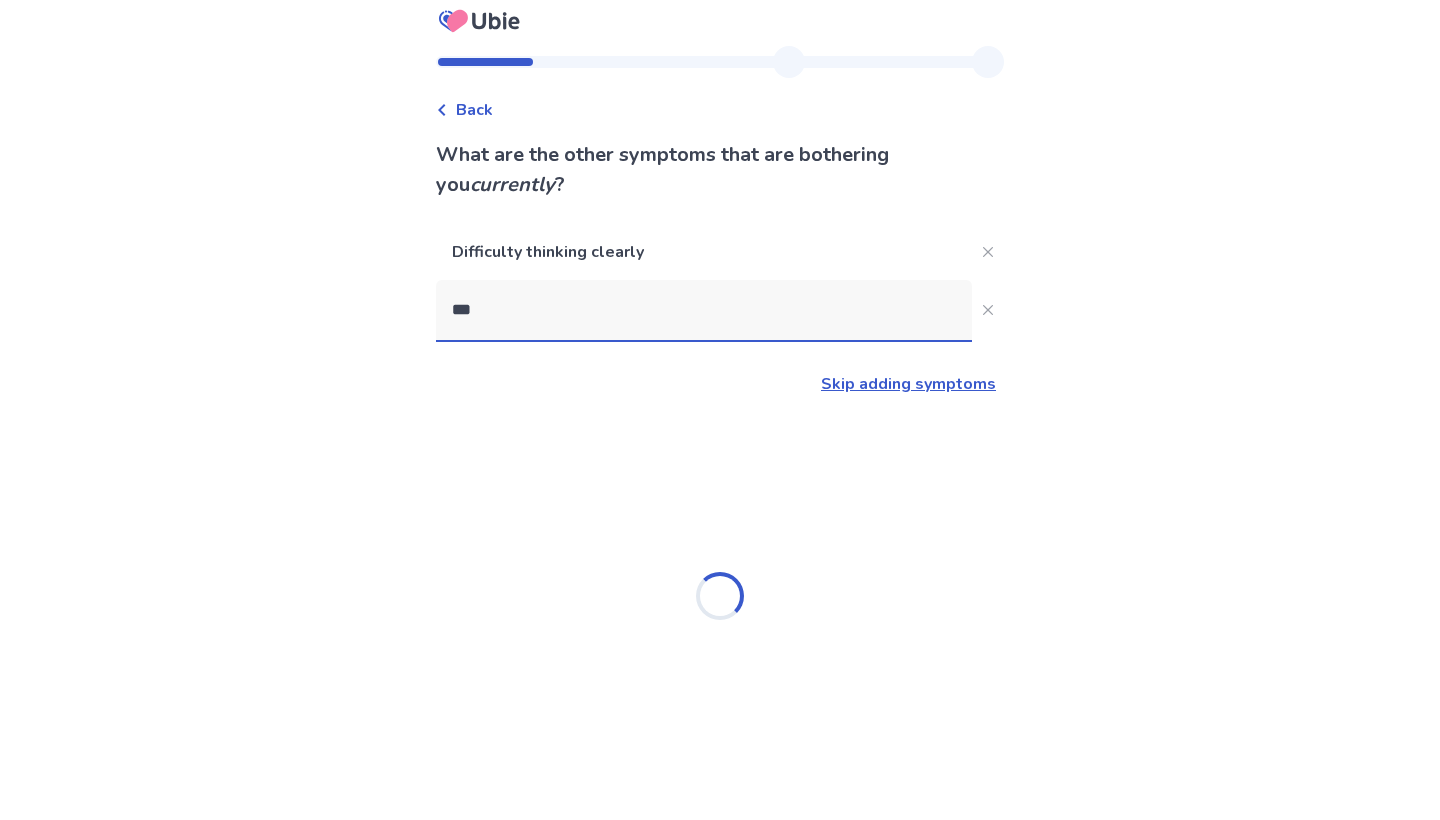 type on "****" 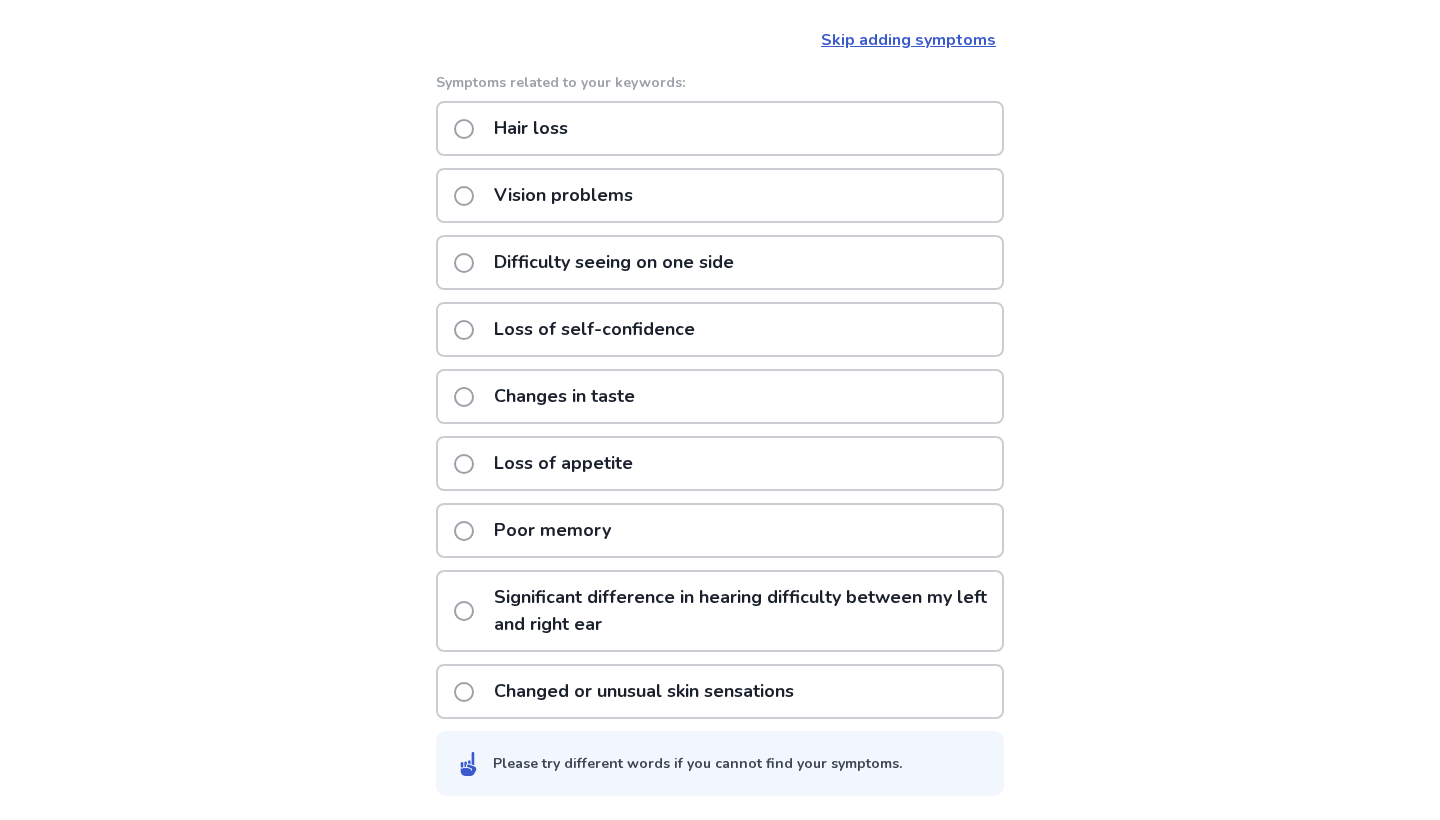 scroll, scrollTop: 356, scrollLeft: 0, axis: vertical 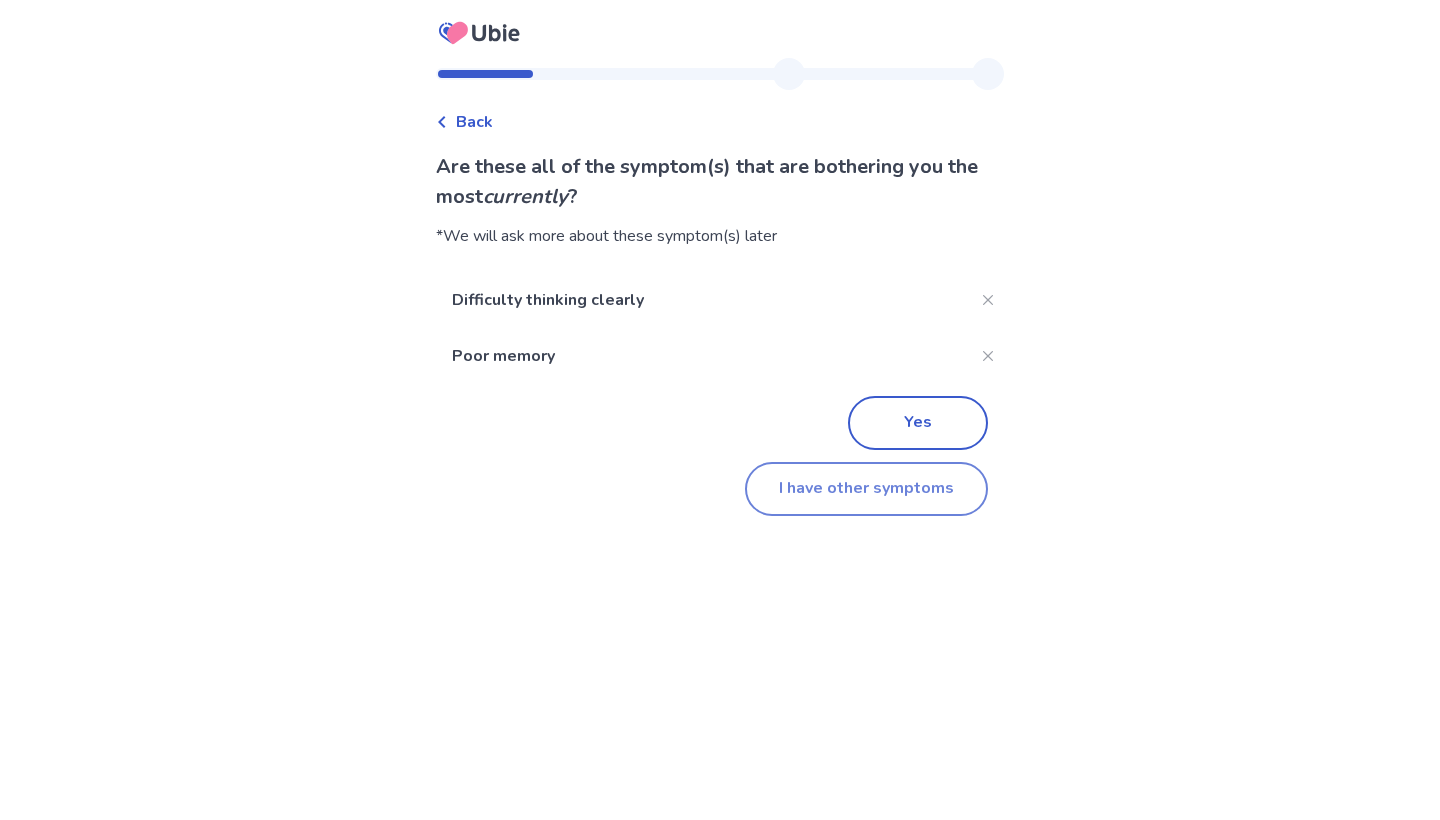 click on "I have other symptoms" 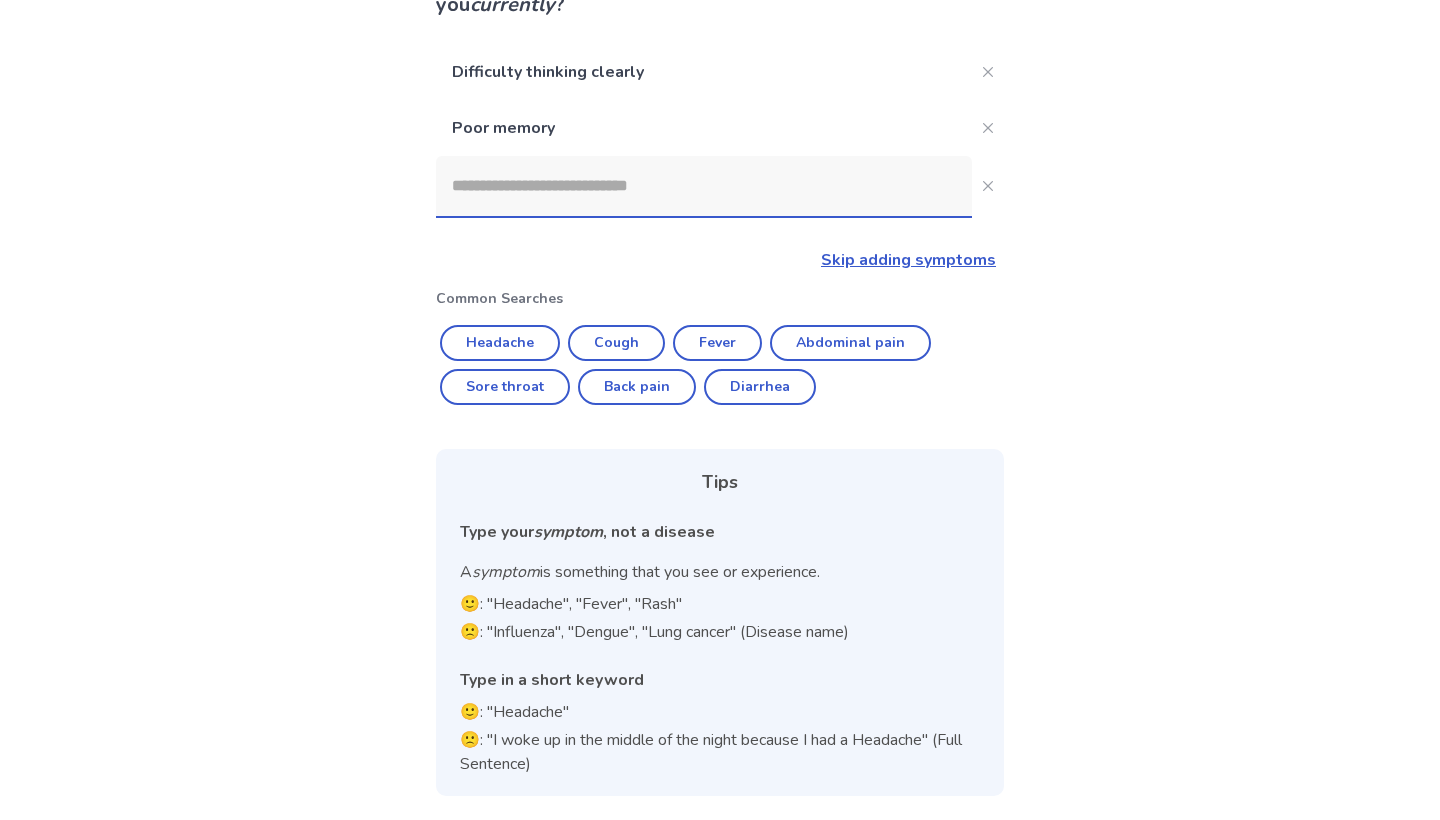 click 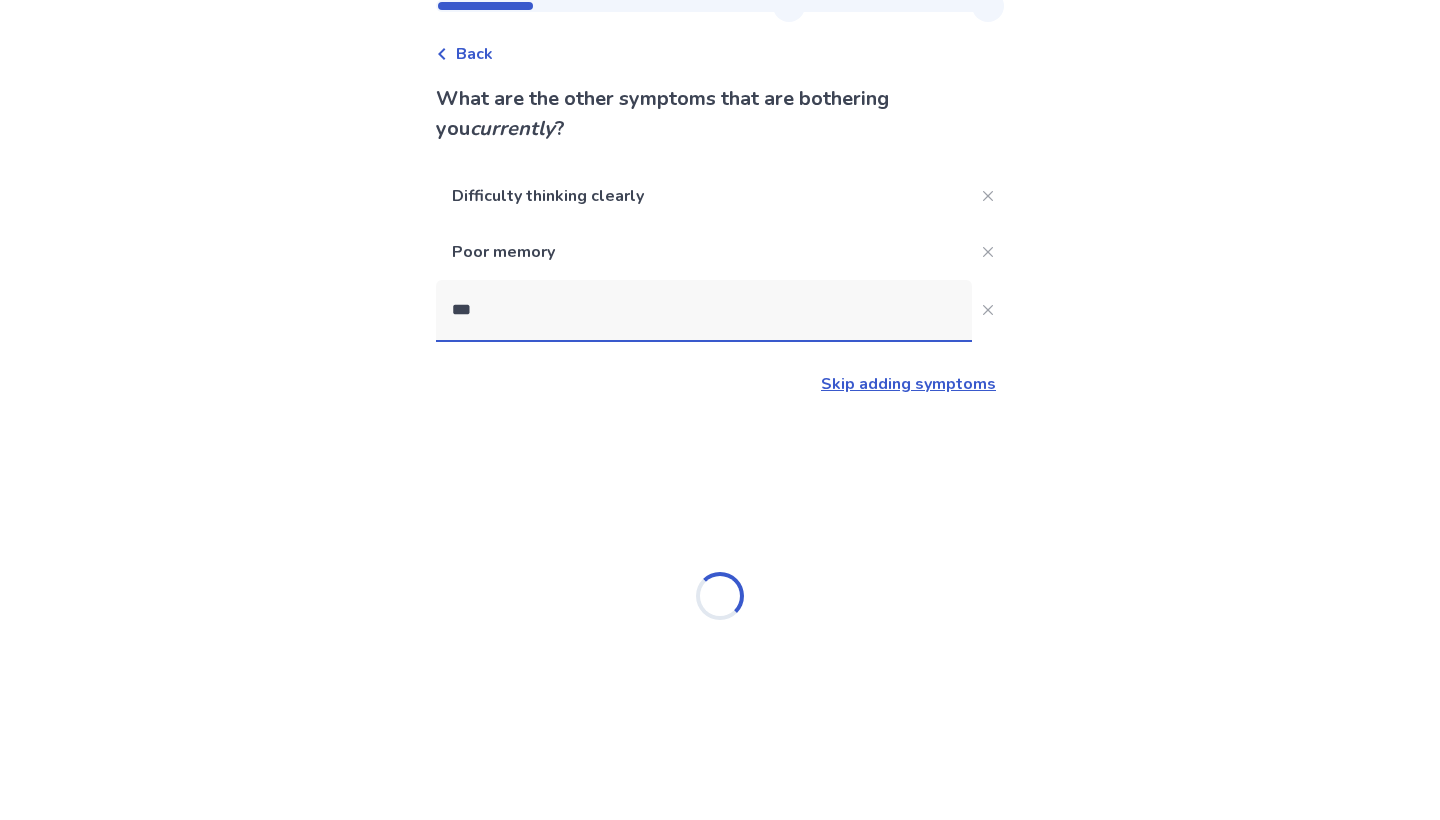 scroll, scrollTop: 0, scrollLeft: 0, axis: both 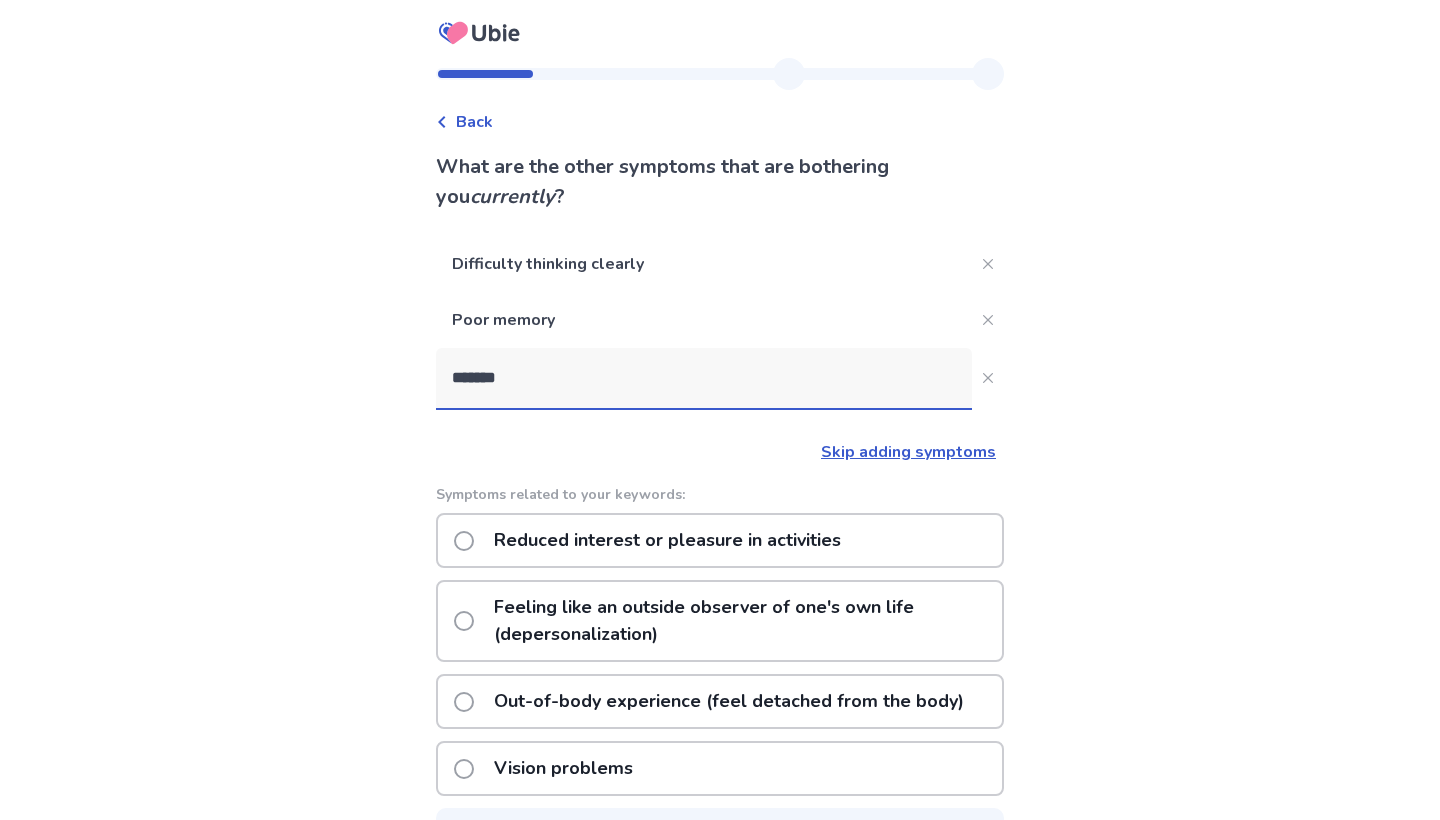 type on "******" 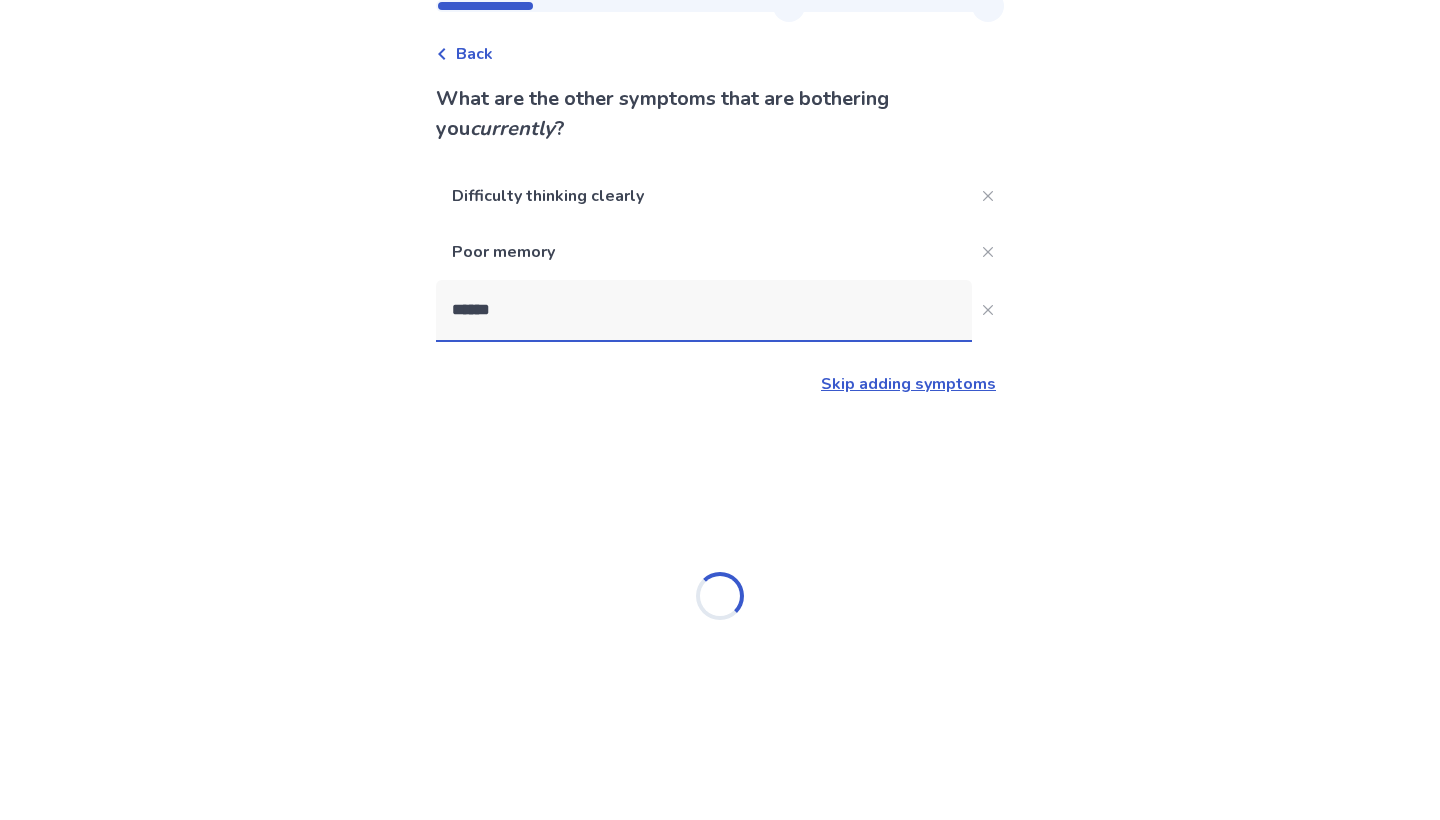 scroll, scrollTop: 68, scrollLeft: 0, axis: vertical 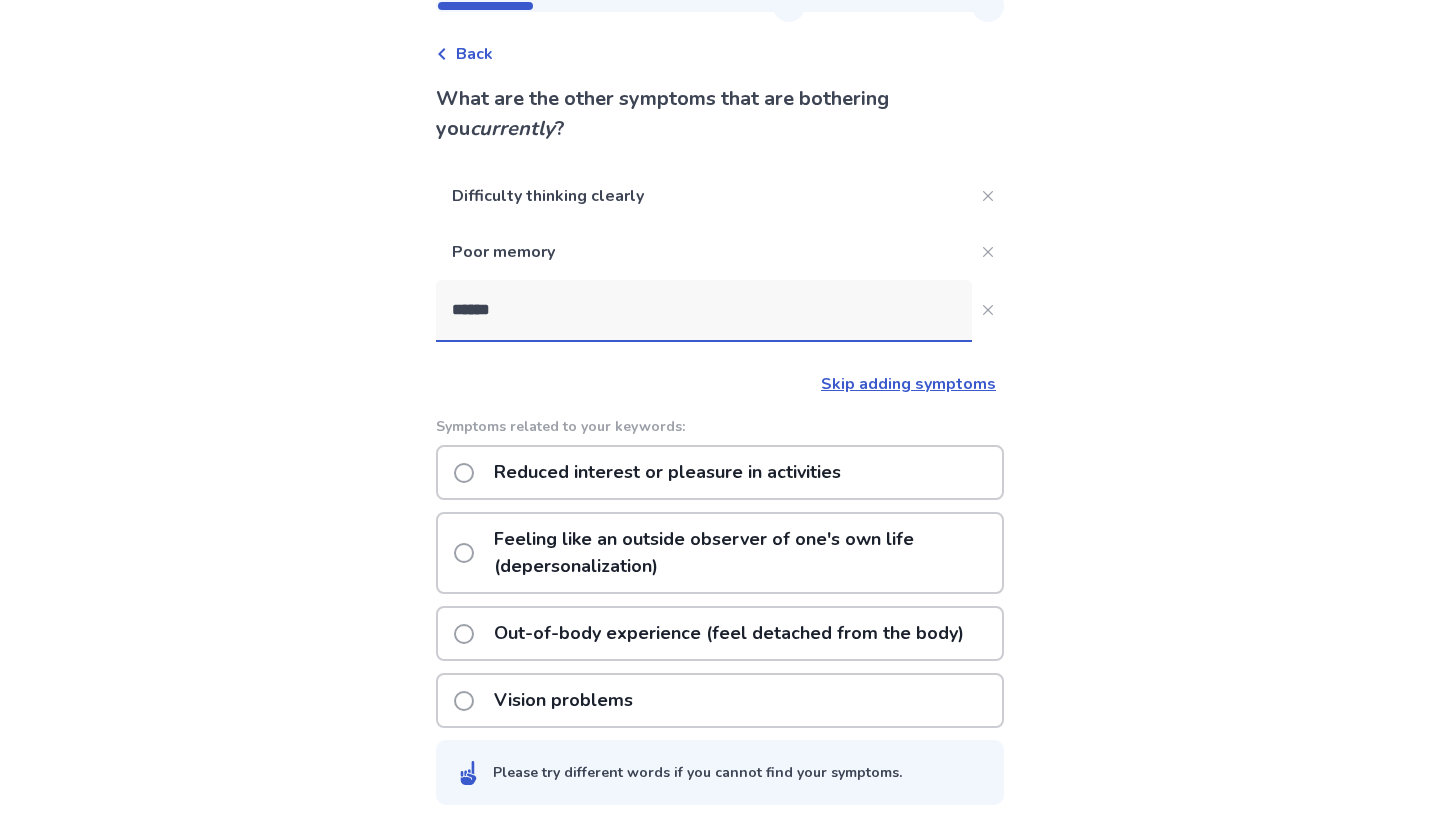 click on "Feeling like an outside observer of one's own life (depersonalization)" 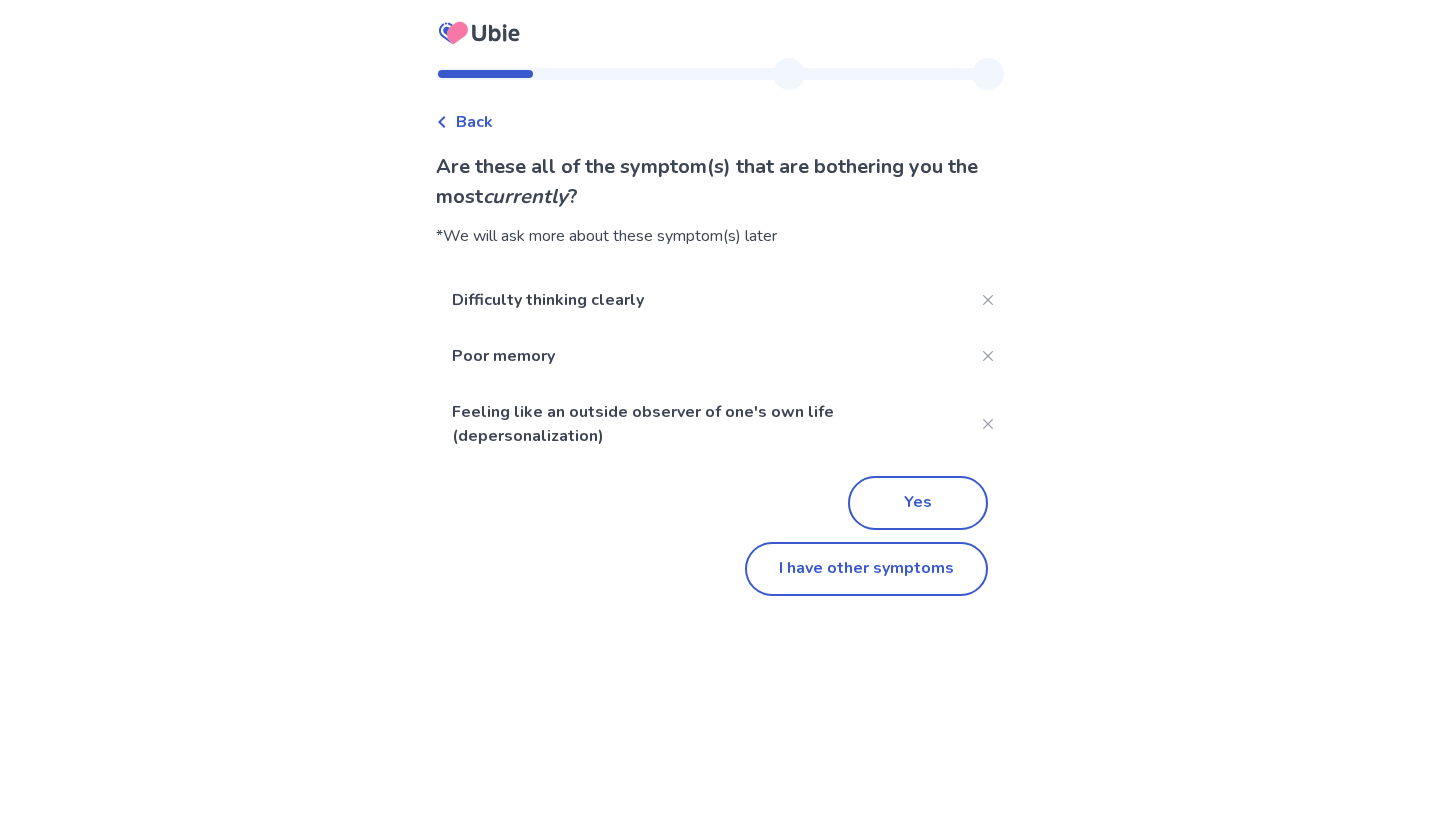 scroll, scrollTop: 0, scrollLeft: 0, axis: both 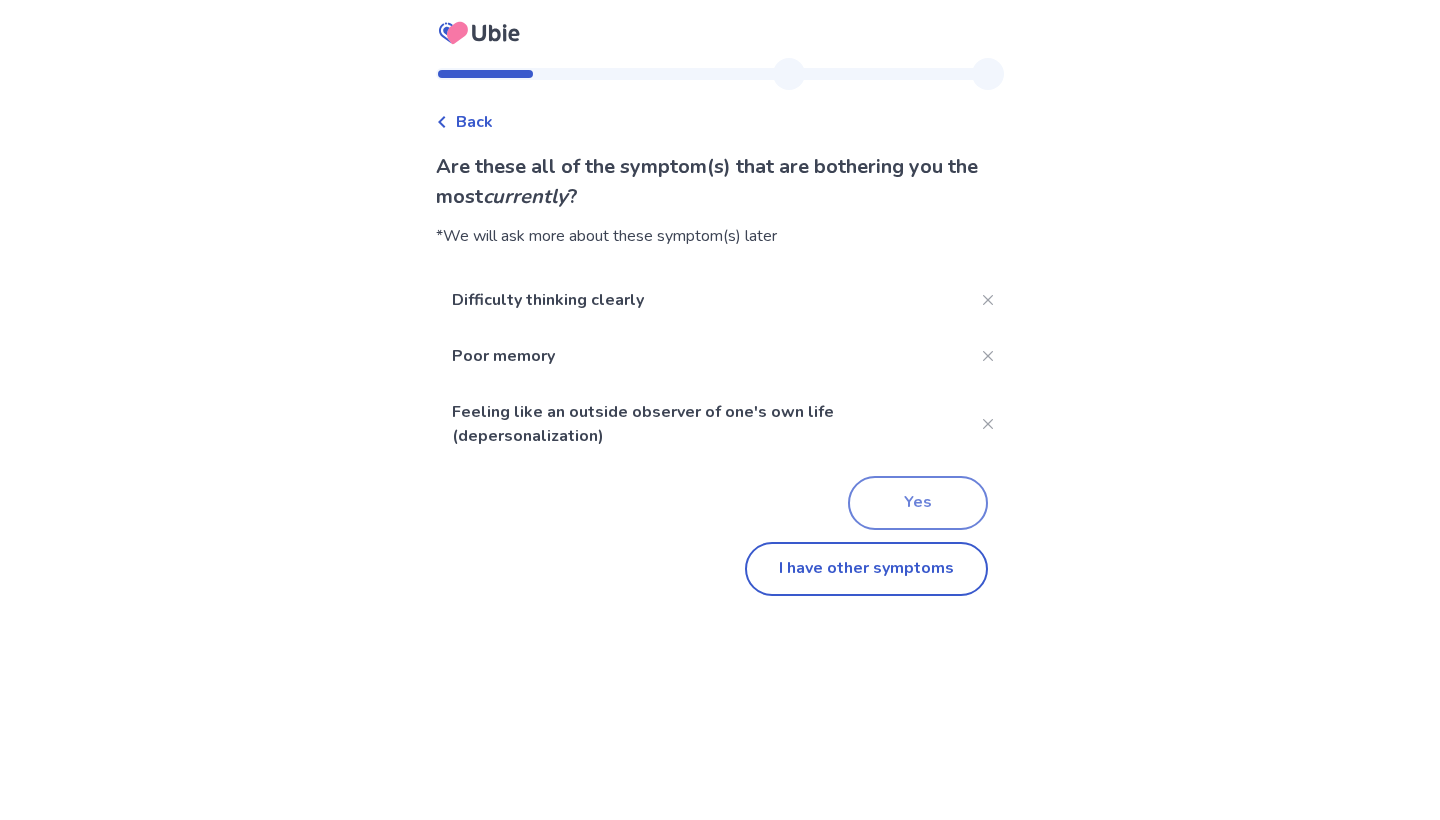 click on "Yes" 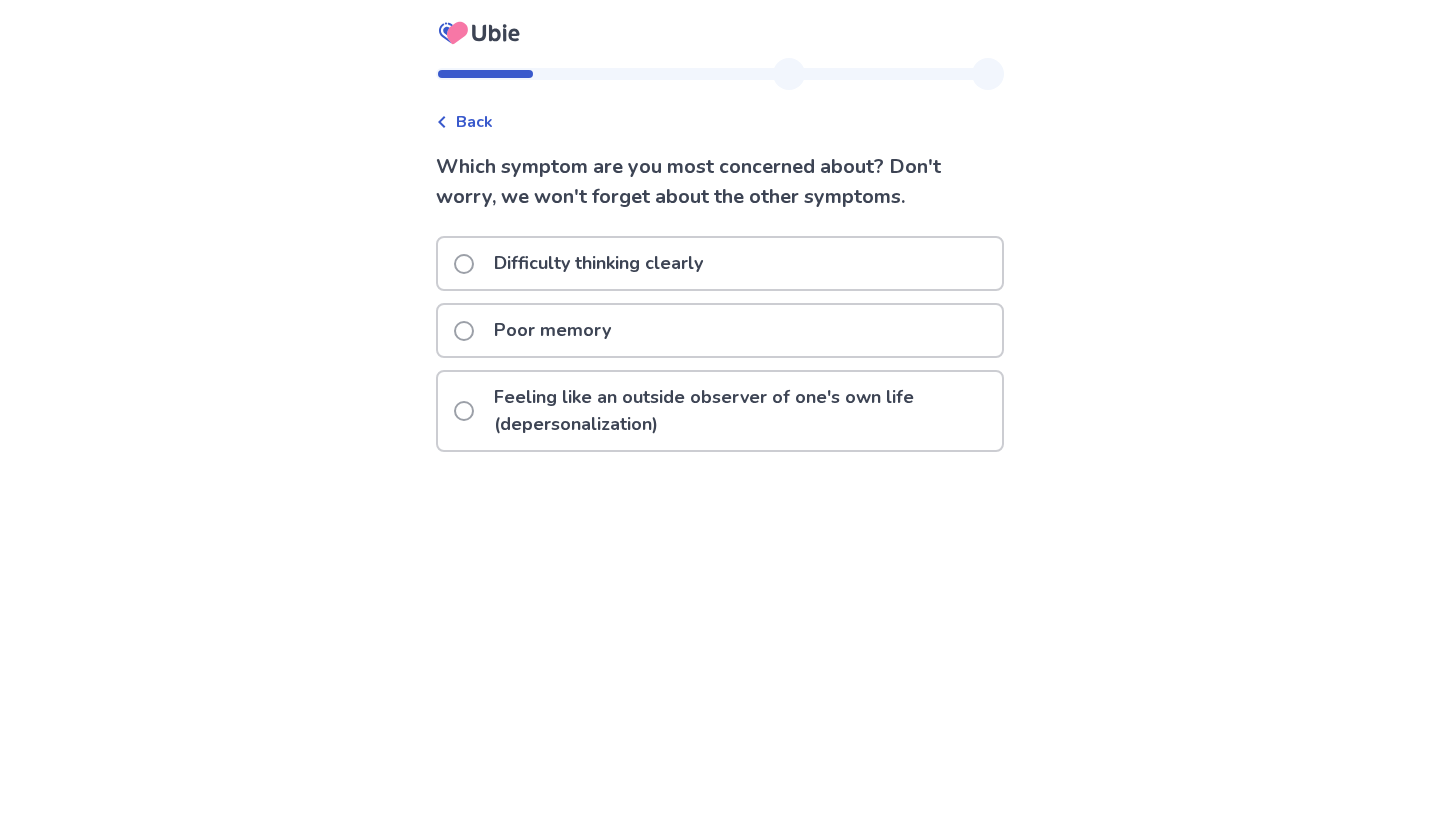 click on "Feeling like an outside observer of one's own life (depersonalization)" 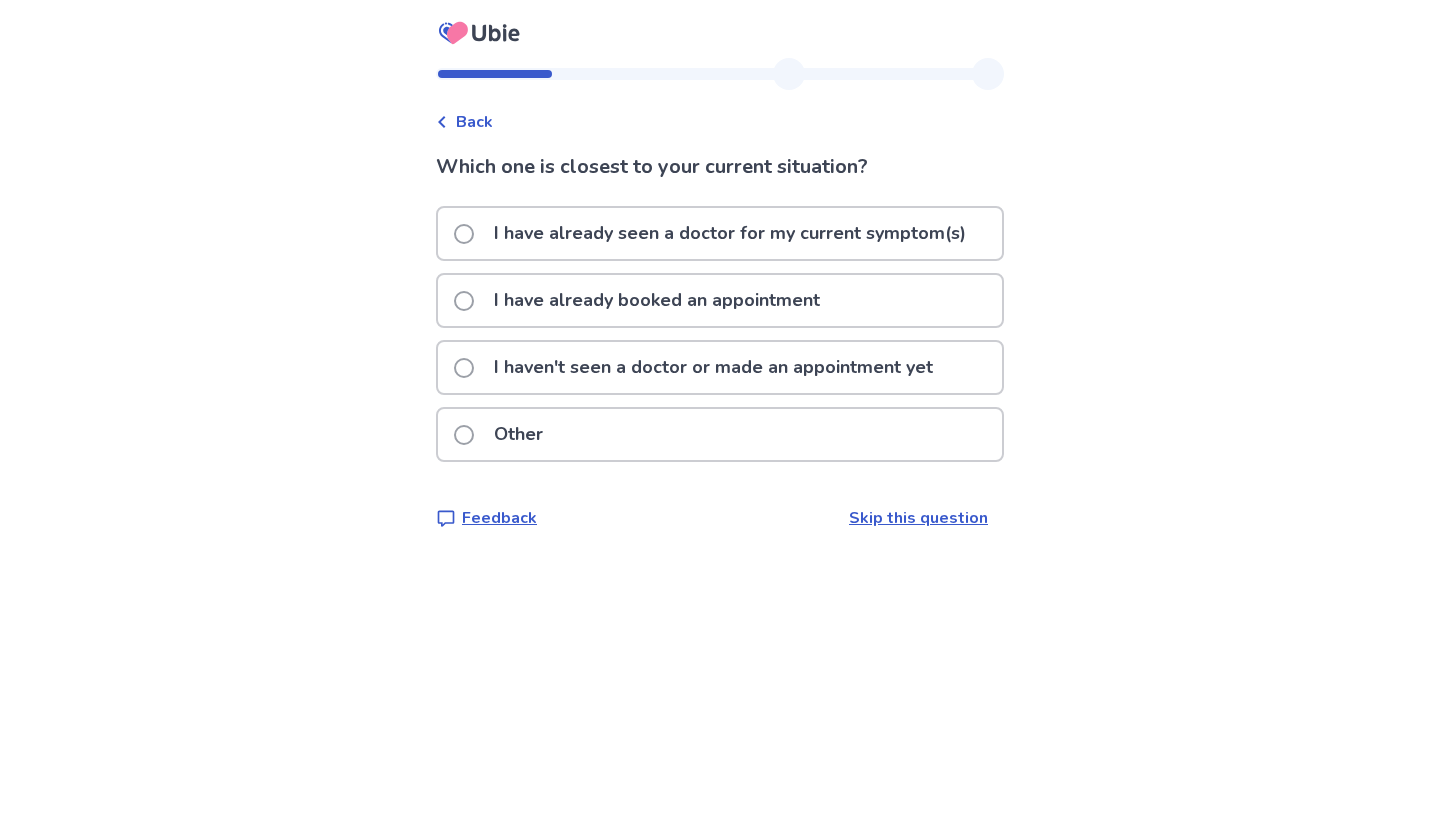 click on "Skip this question" at bounding box center [918, 518] 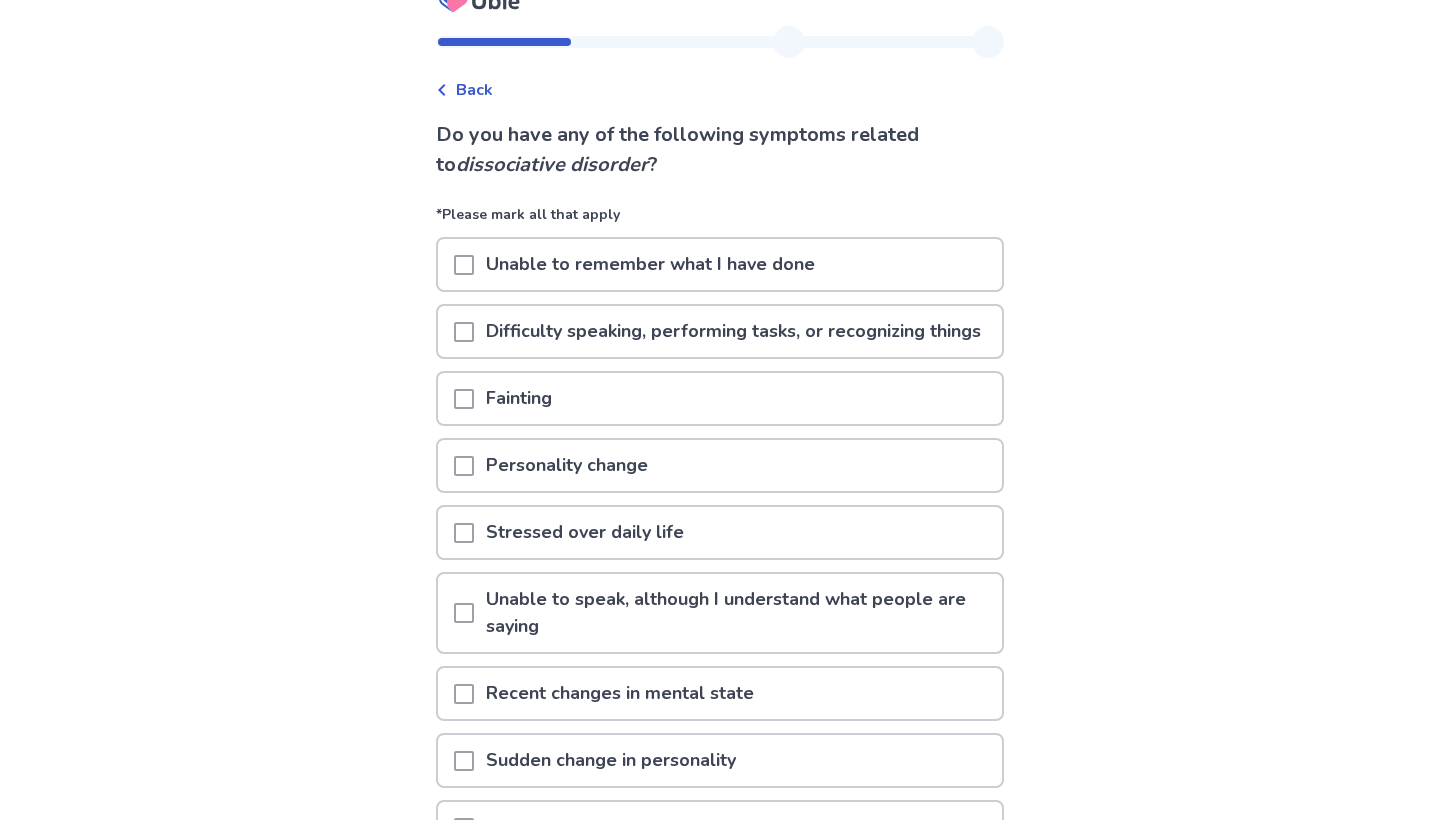 scroll, scrollTop: 30, scrollLeft: 0, axis: vertical 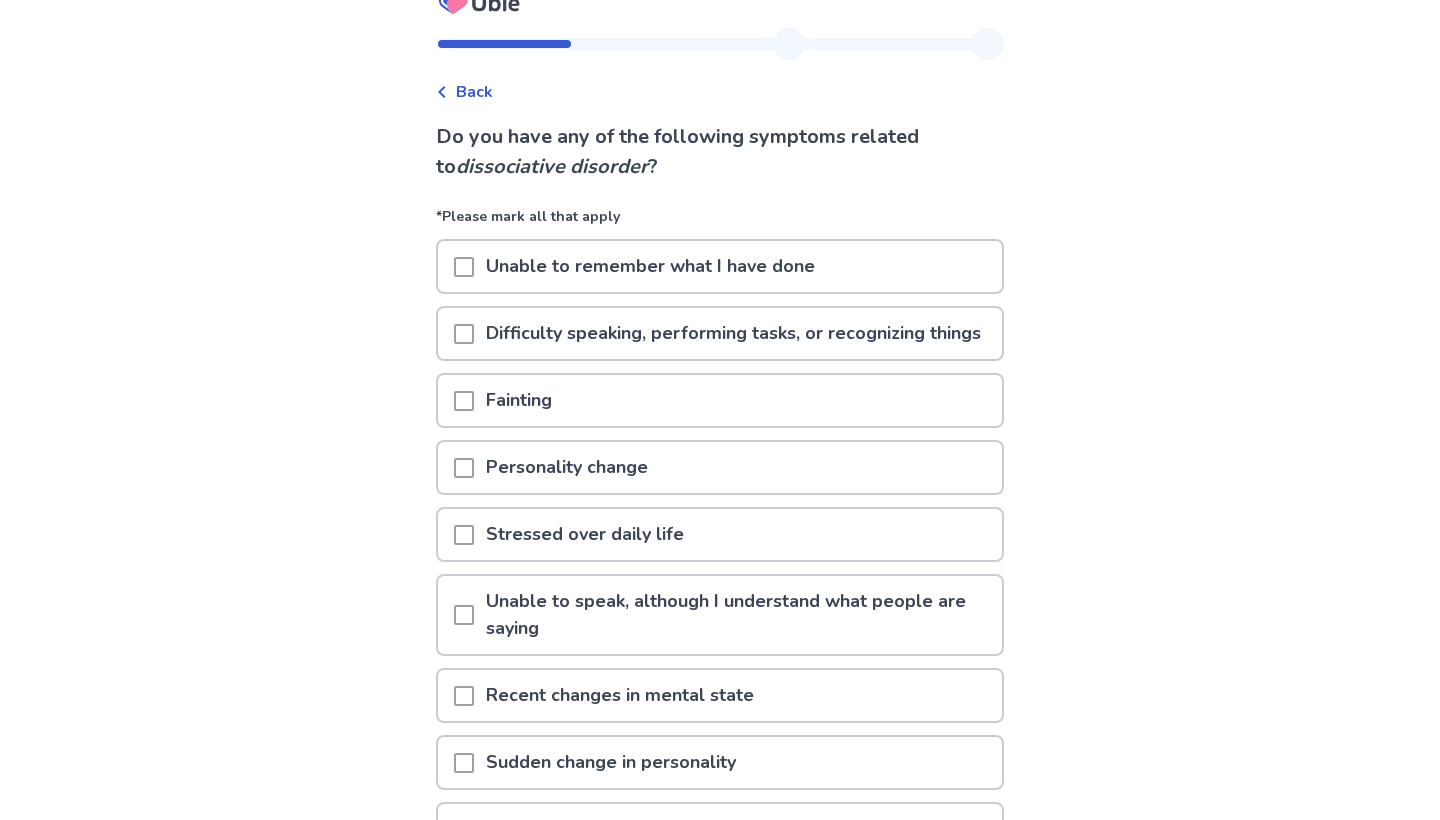 click on "Unable to remember what I have done" at bounding box center (650, 266) 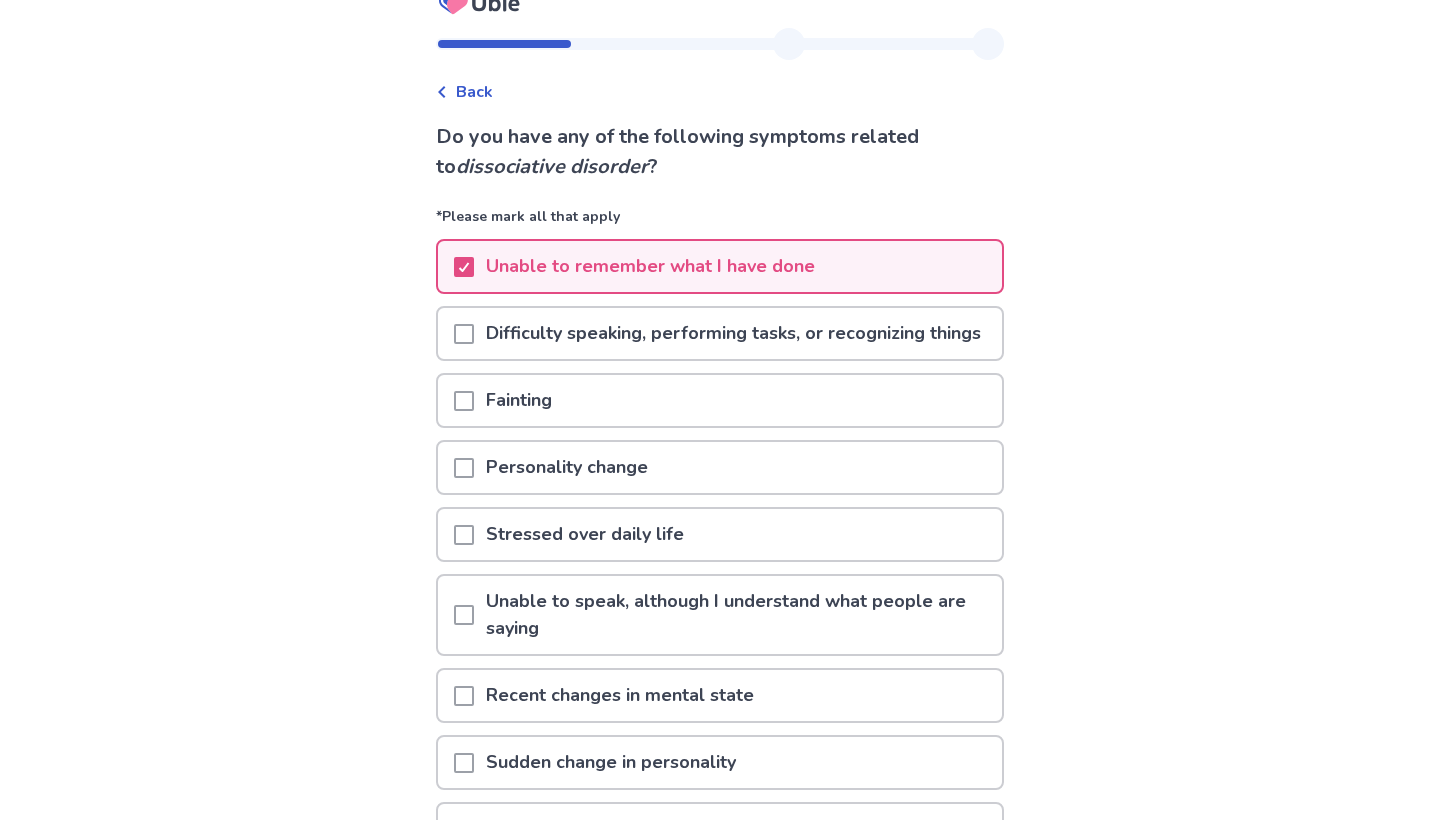 click on "Difficulty speaking, performing tasks, or recognizing things" at bounding box center [733, 333] 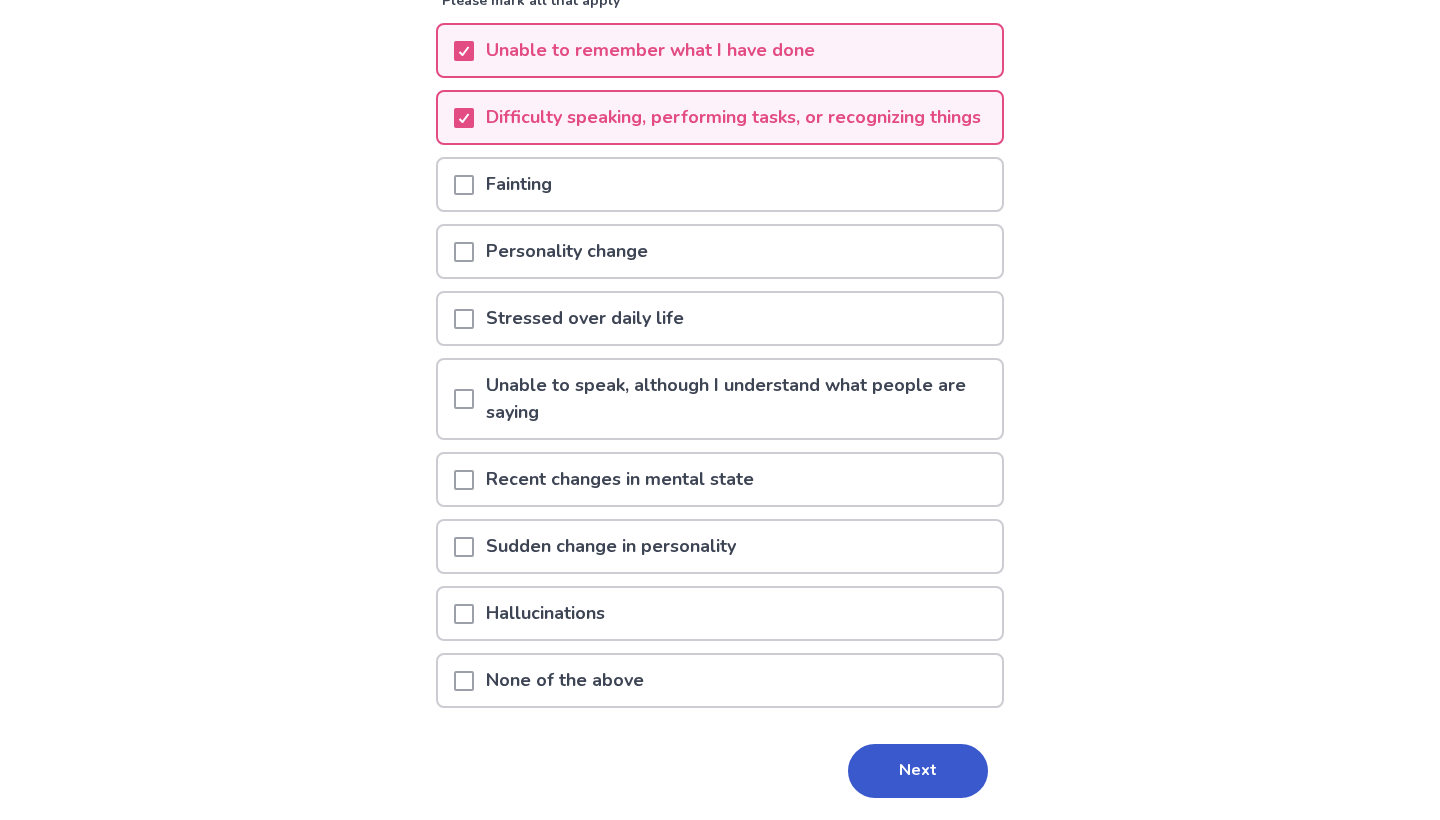 scroll, scrollTop: 248, scrollLeft: 0, axis: vertical 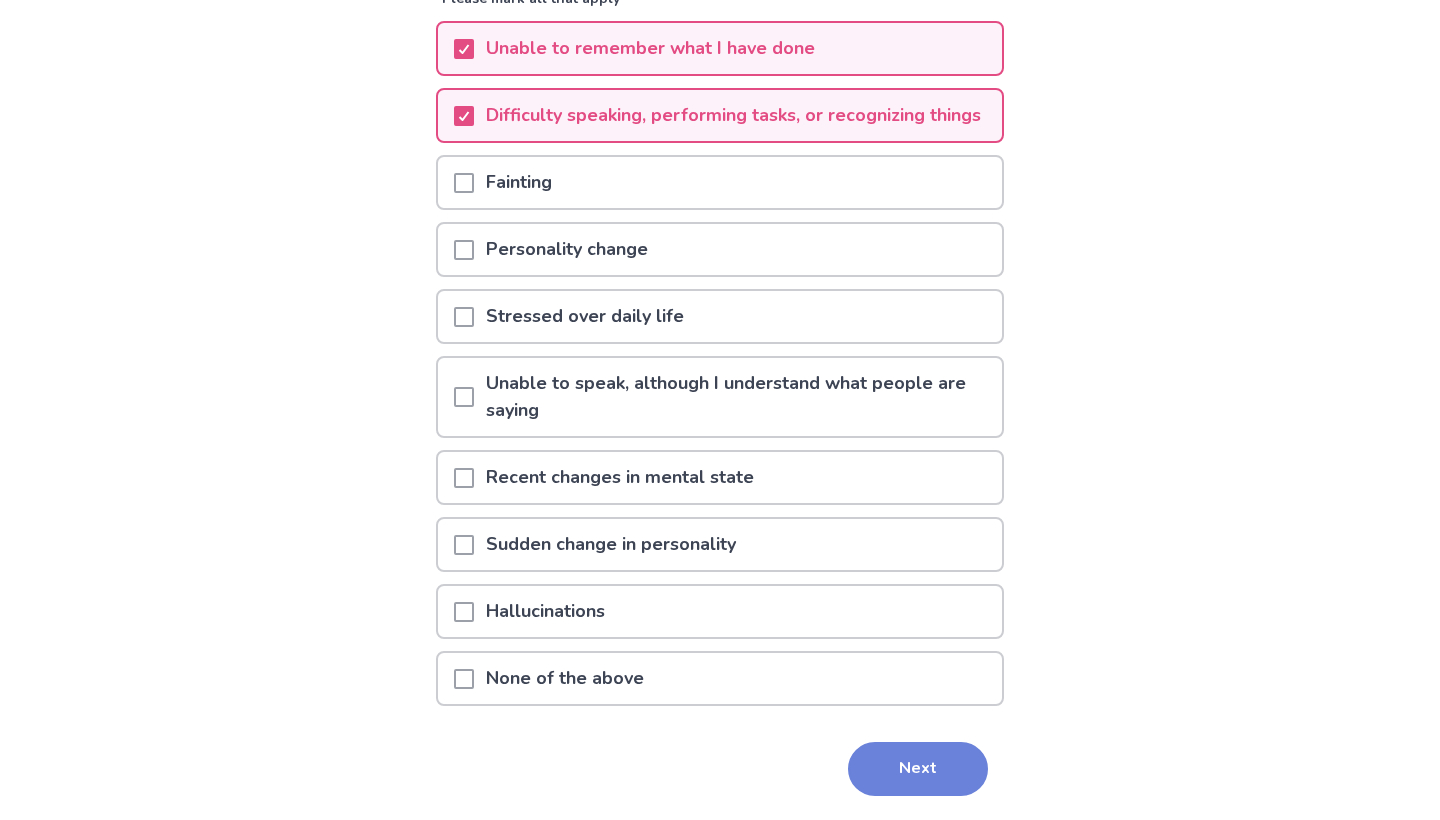click on "Next" at bounding box center (918, 769) 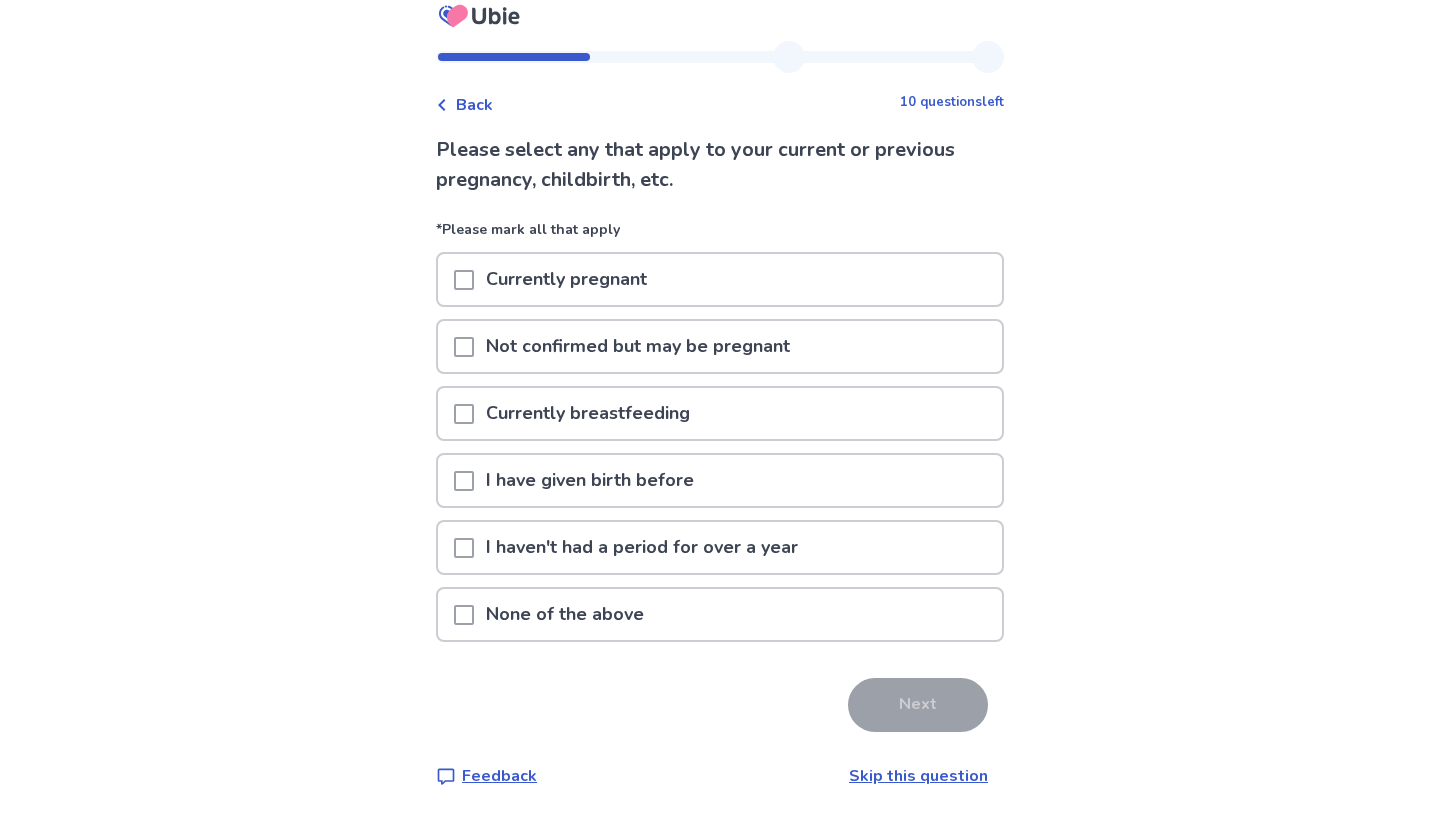 scroll, scrollTop: 17, scrollLeft: 0, axis: vertical 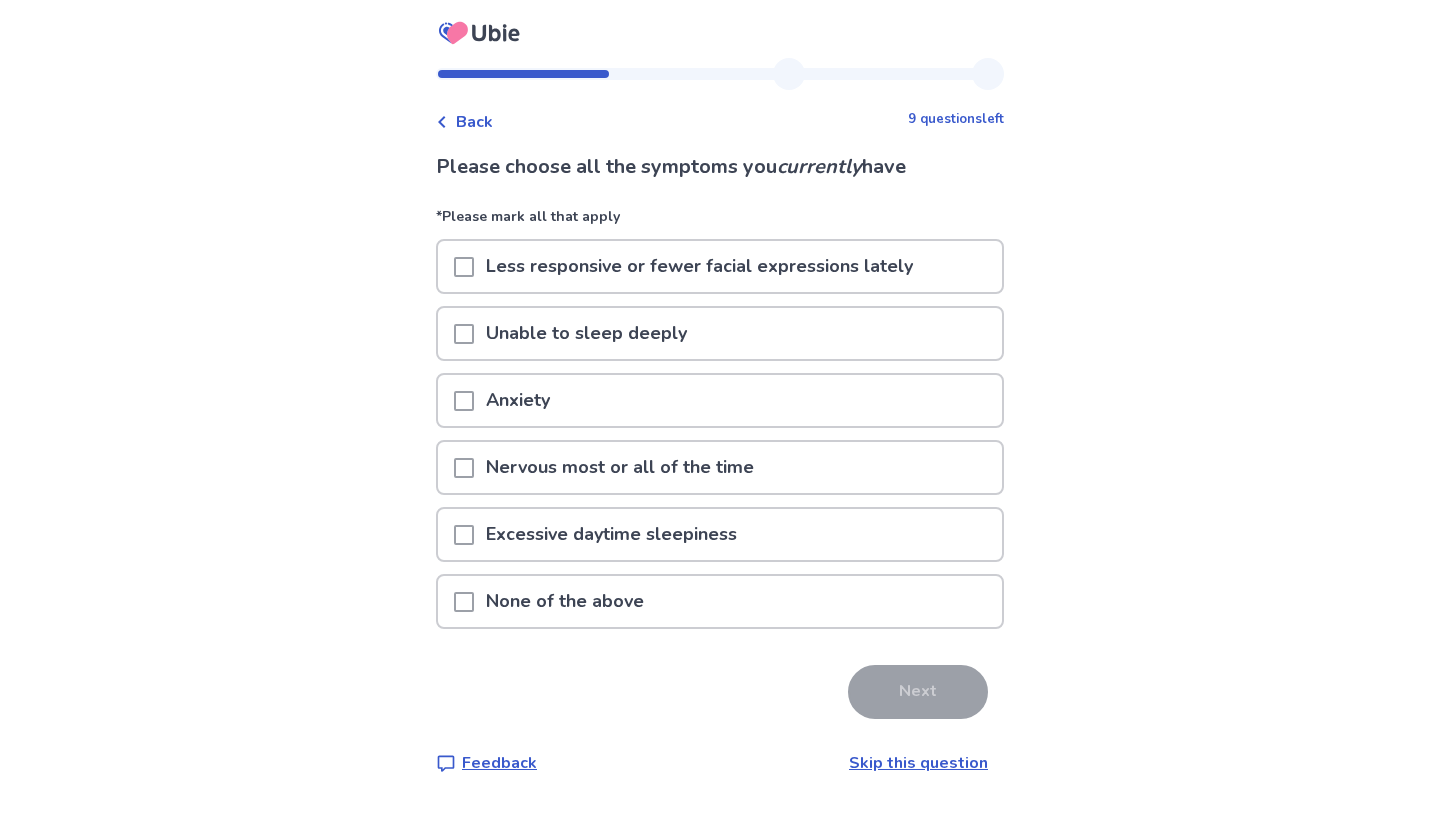 click on "Less responsive or fewer facial expressions lately" at bounding box center [699, 266] 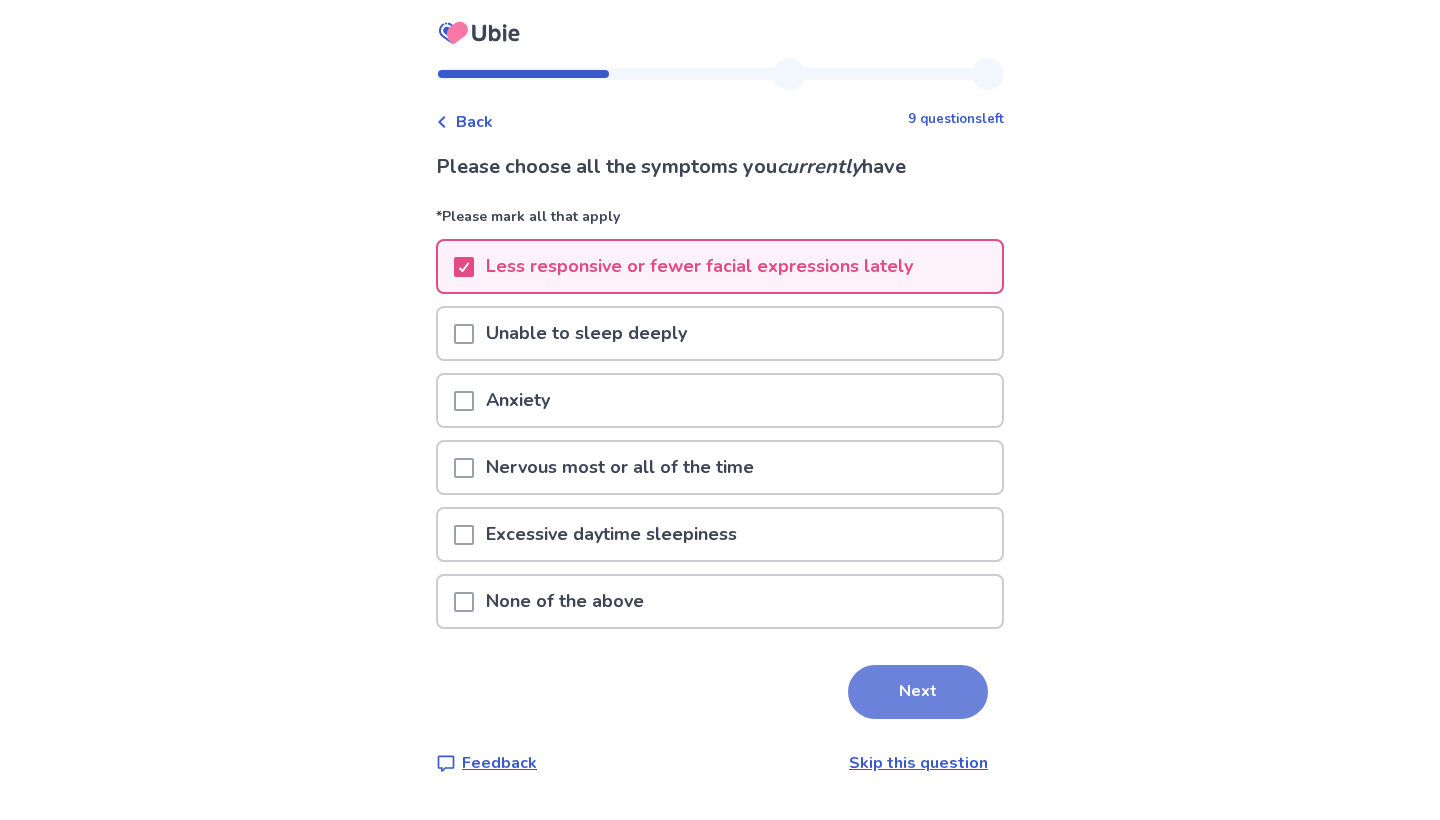 click on "Next" at bounding box center (918, 692) 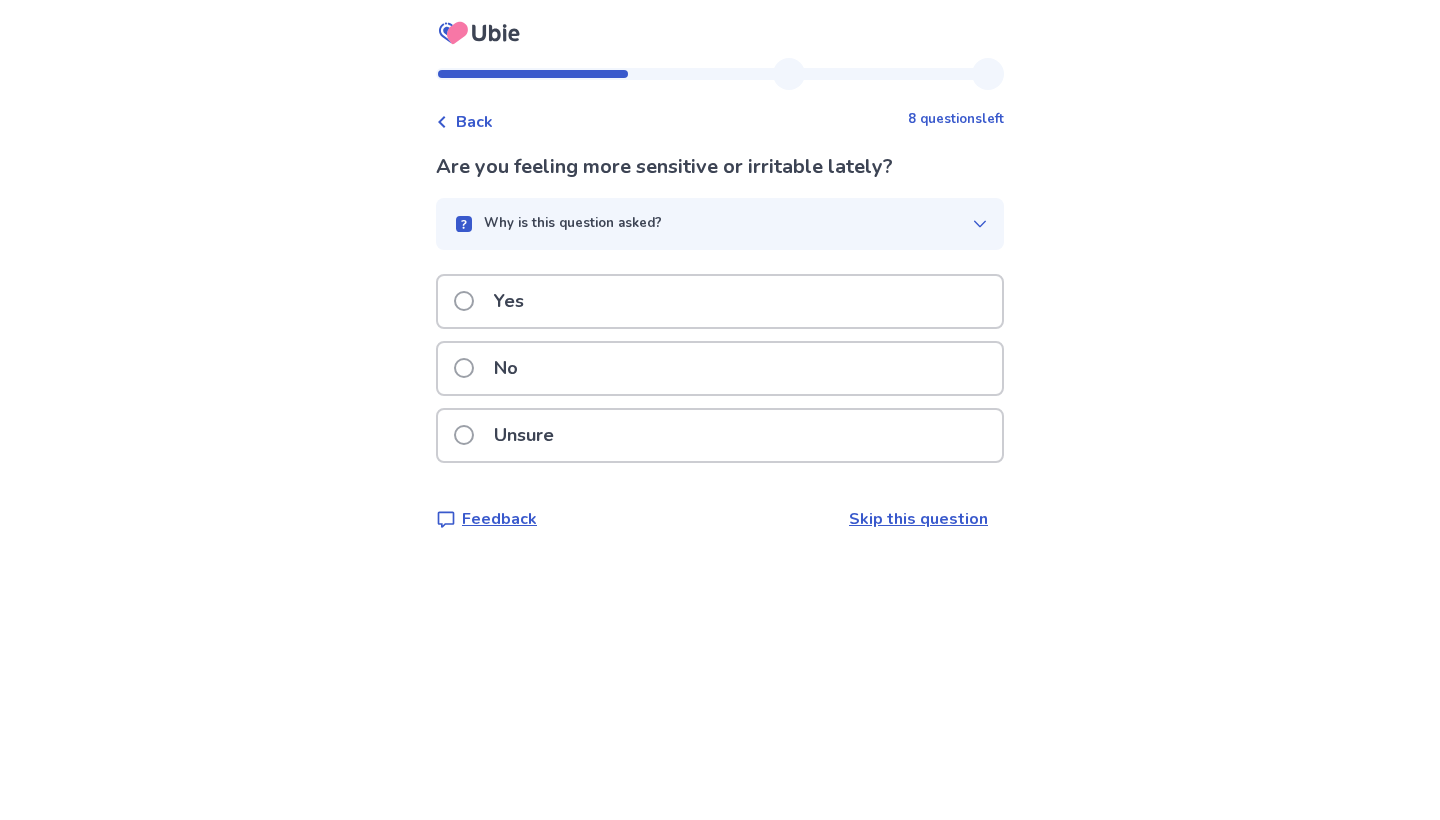 click on "No" at bounding box center [720, 368] 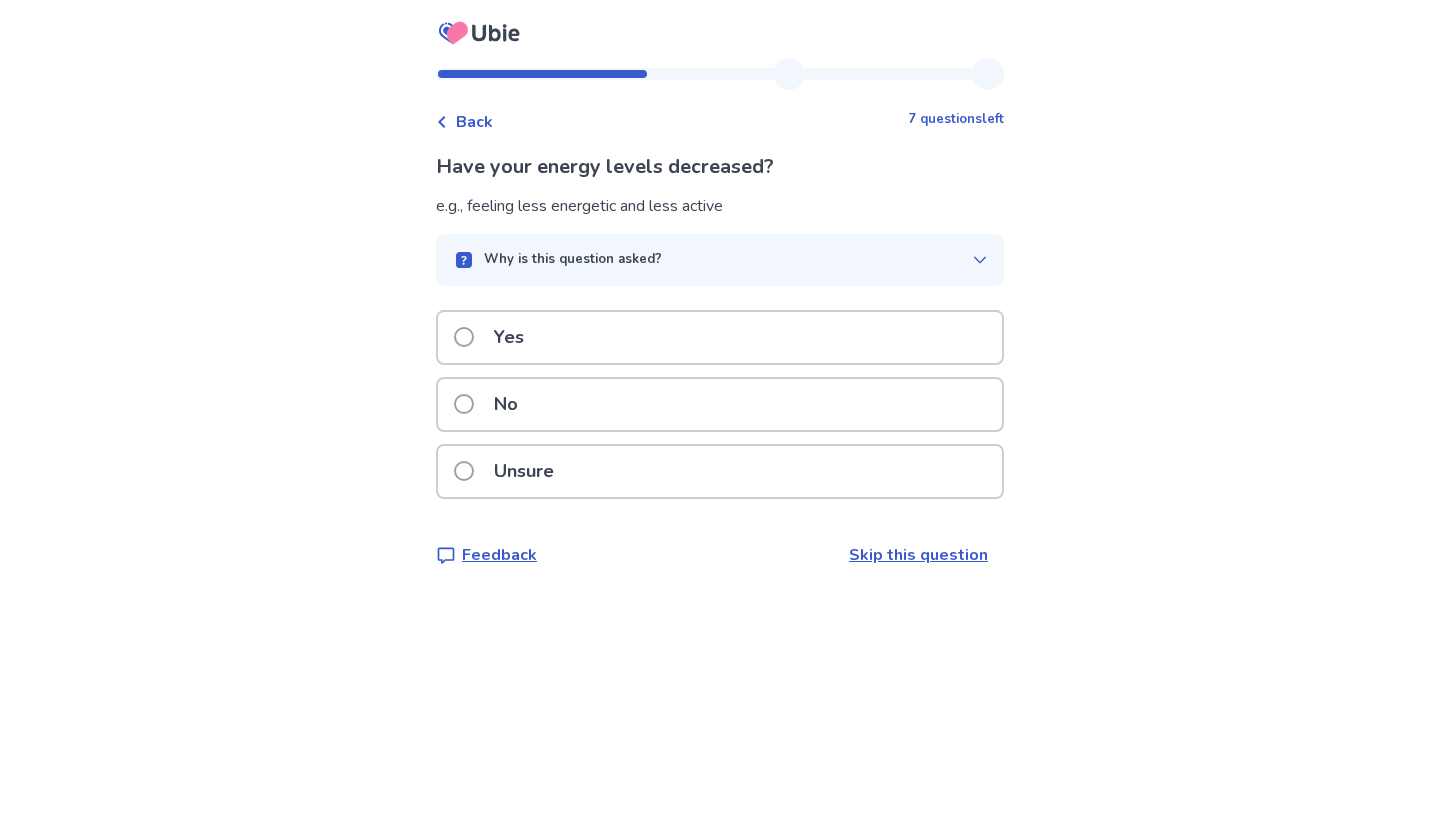 click on "Yes" at bounding box center (720, 337) 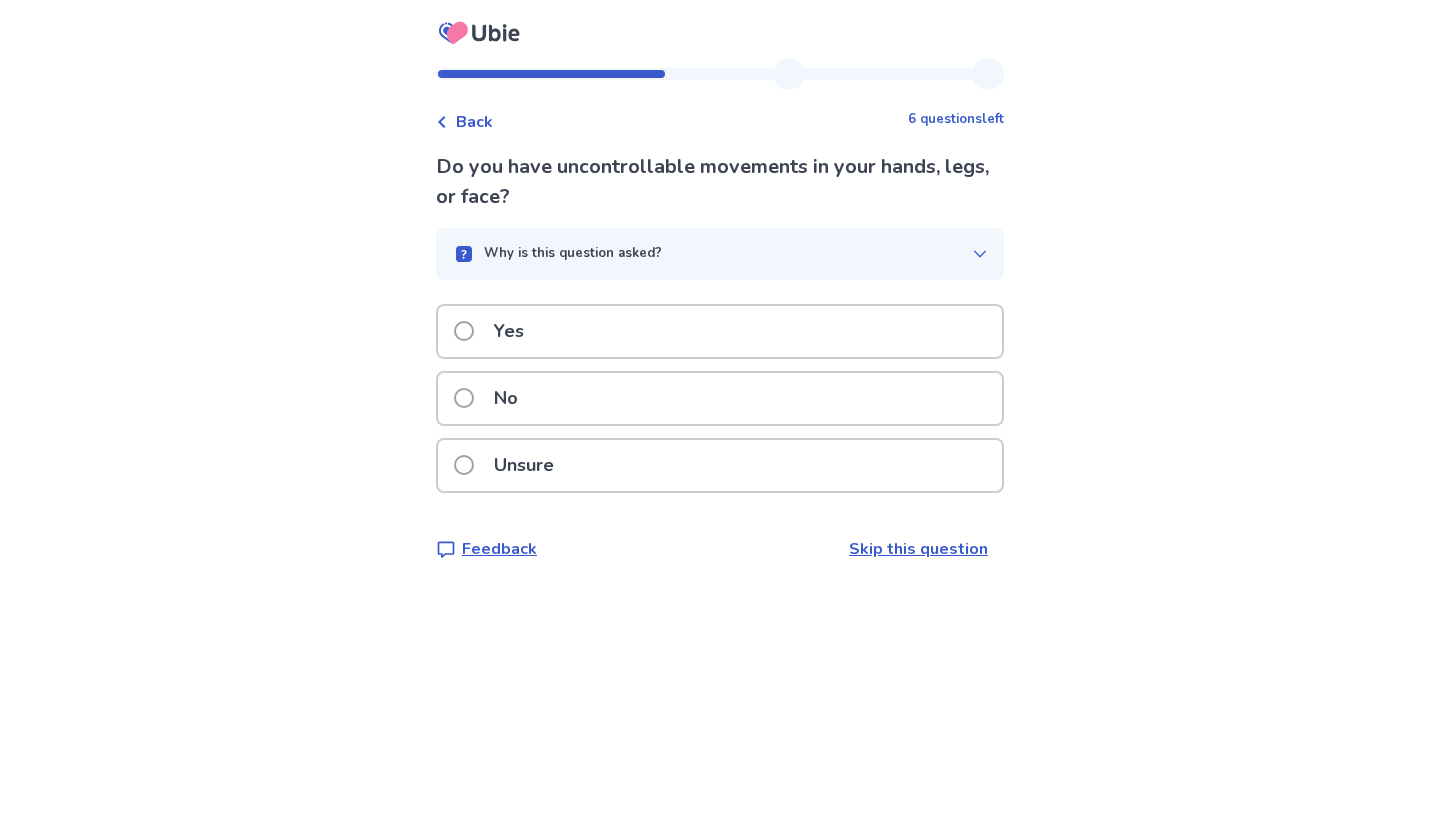 click on "No" at bounding box center [720, 398] 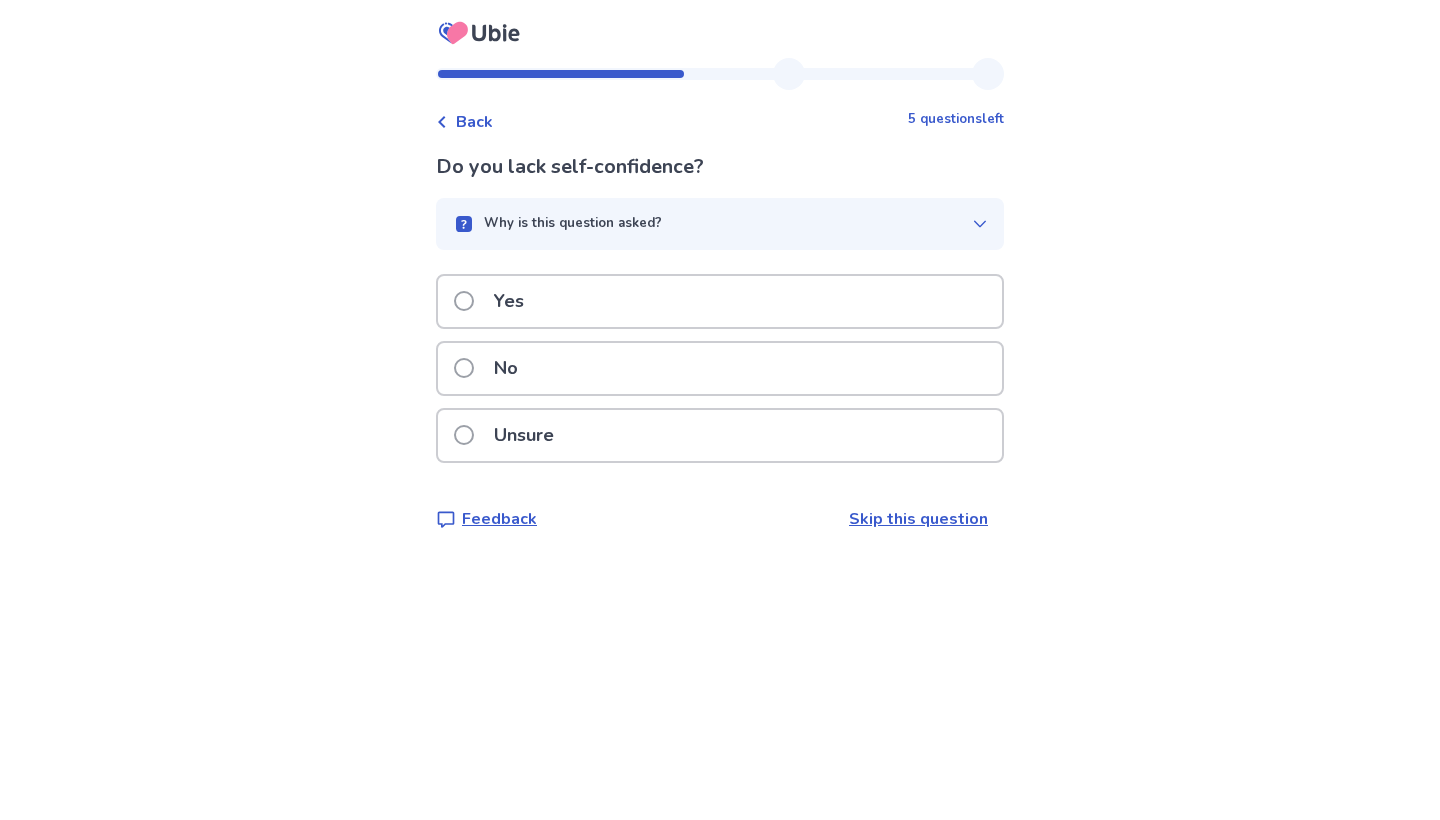 click on "No" at bounding box center (720, 368) 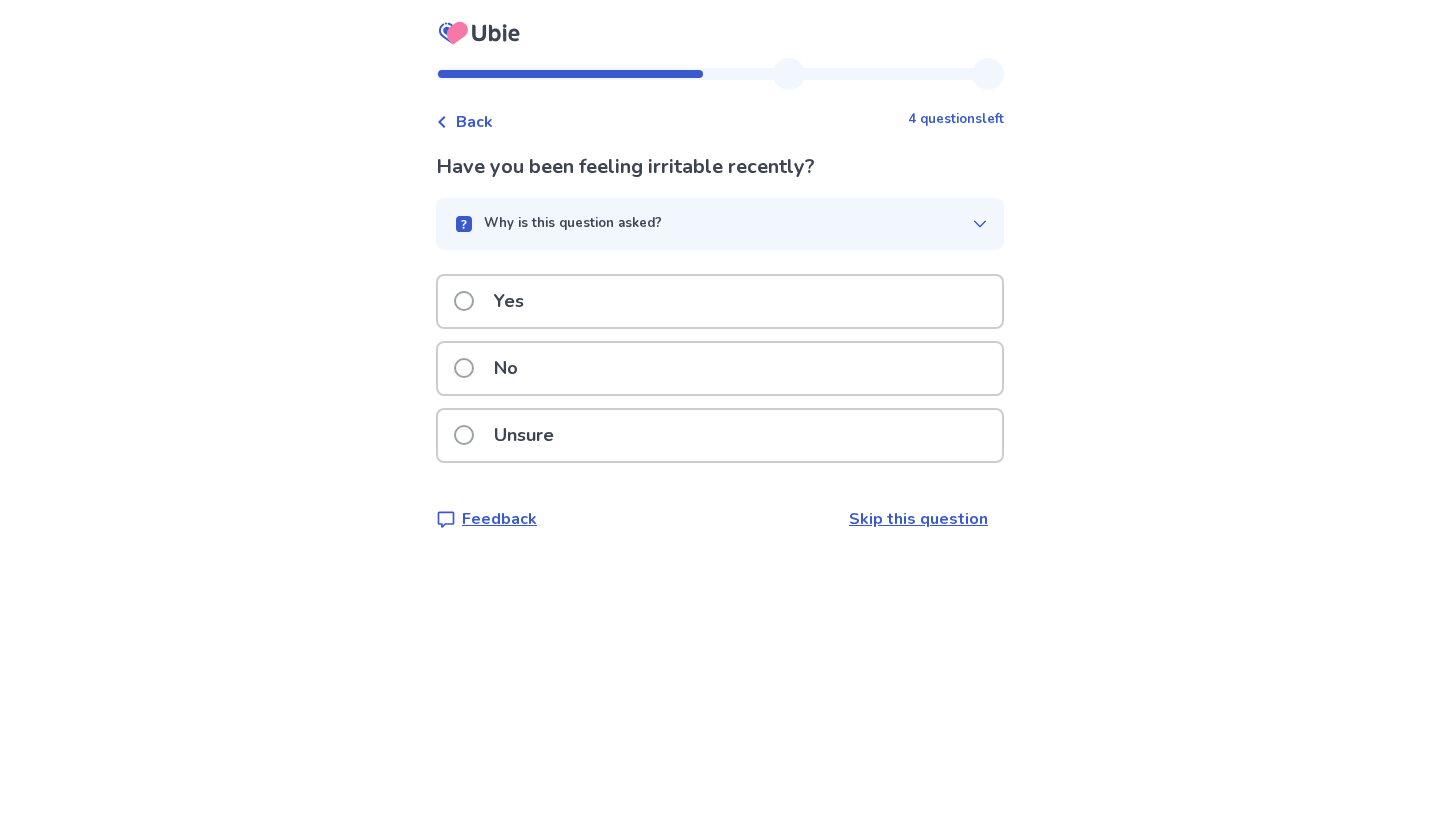click on "No" at bounding box center [506, 368] 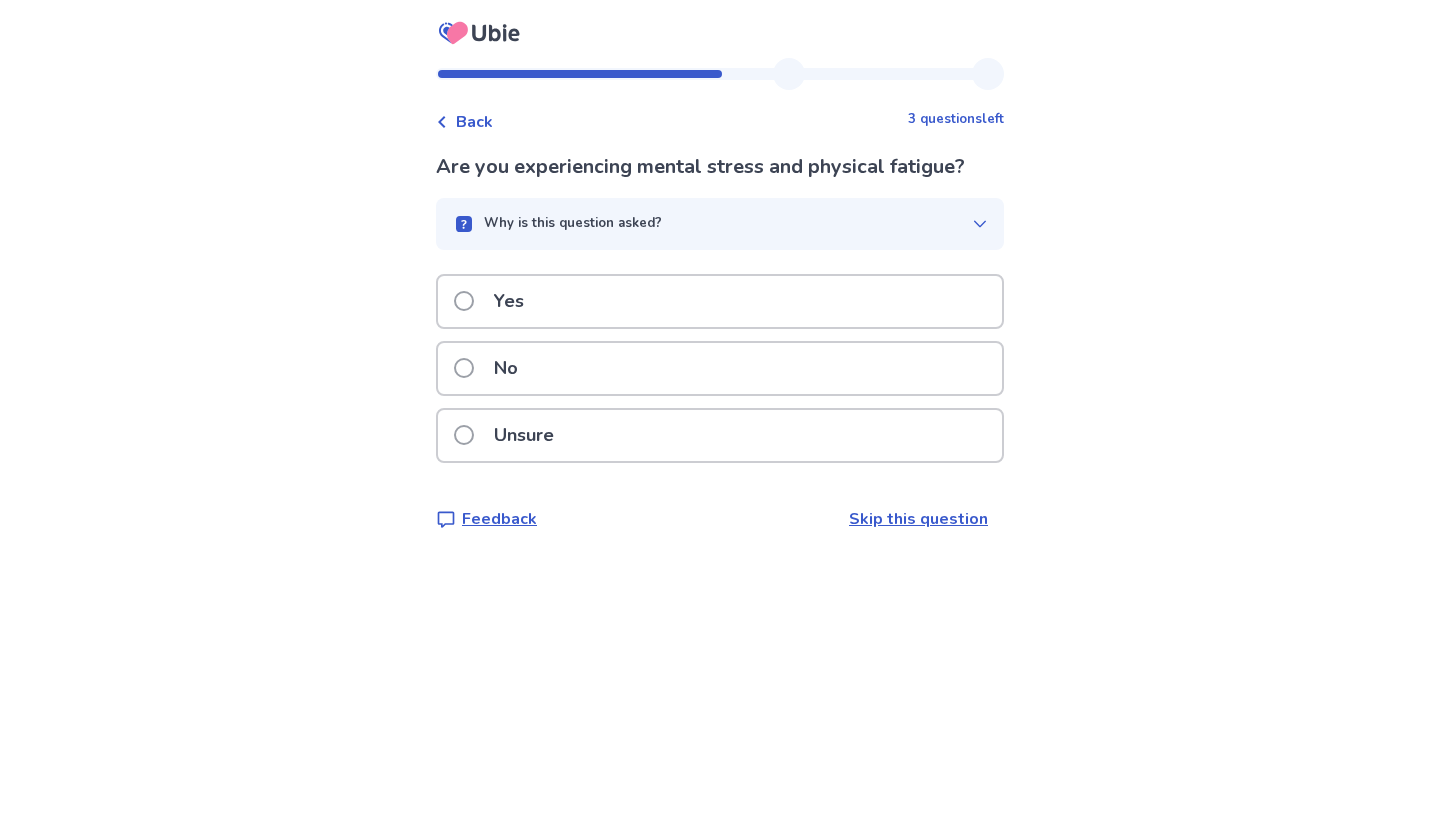 click on "Yes" at bounding box center [720, 301] 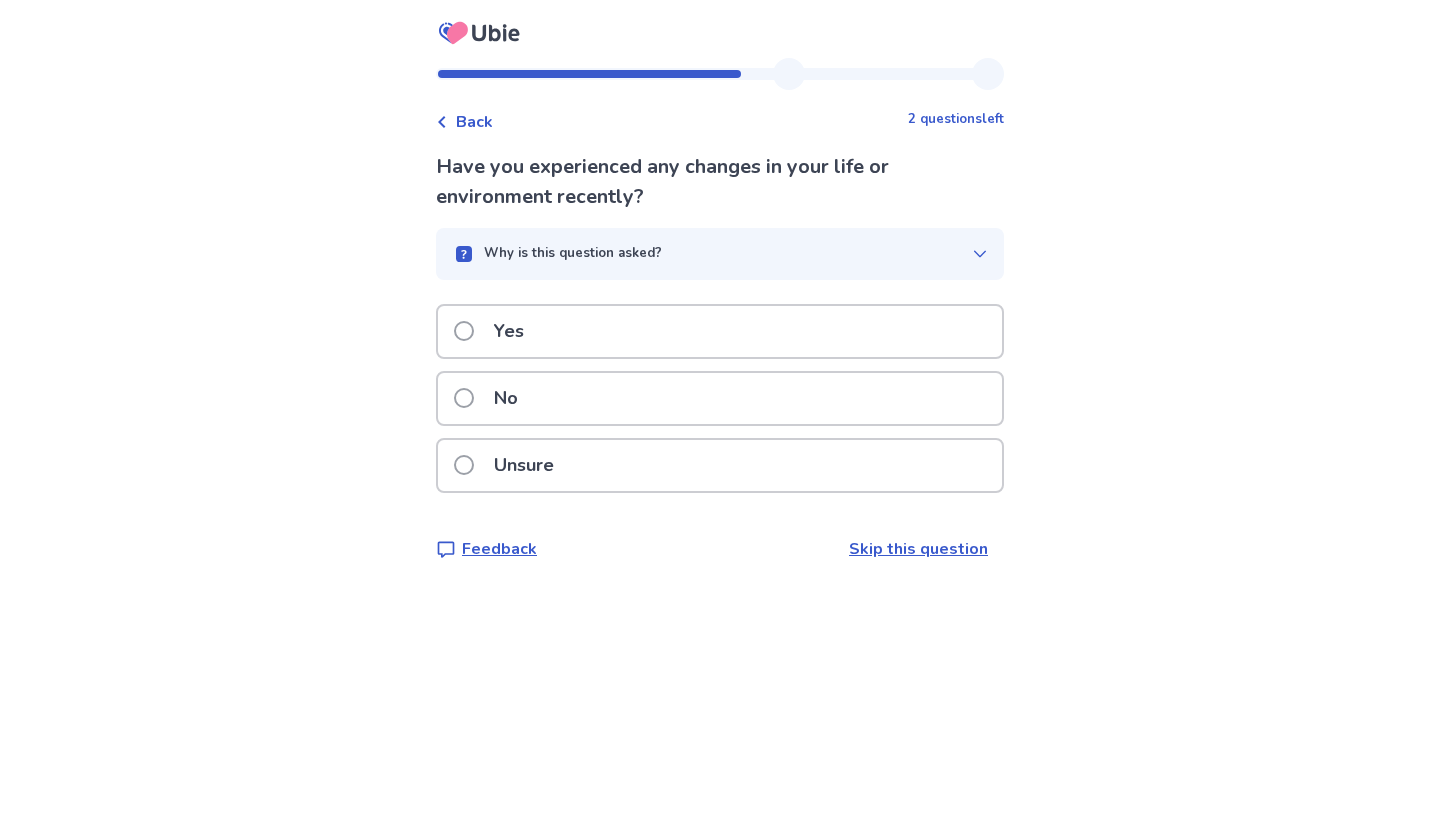click on "Yes" at bounding box center [720, 331] 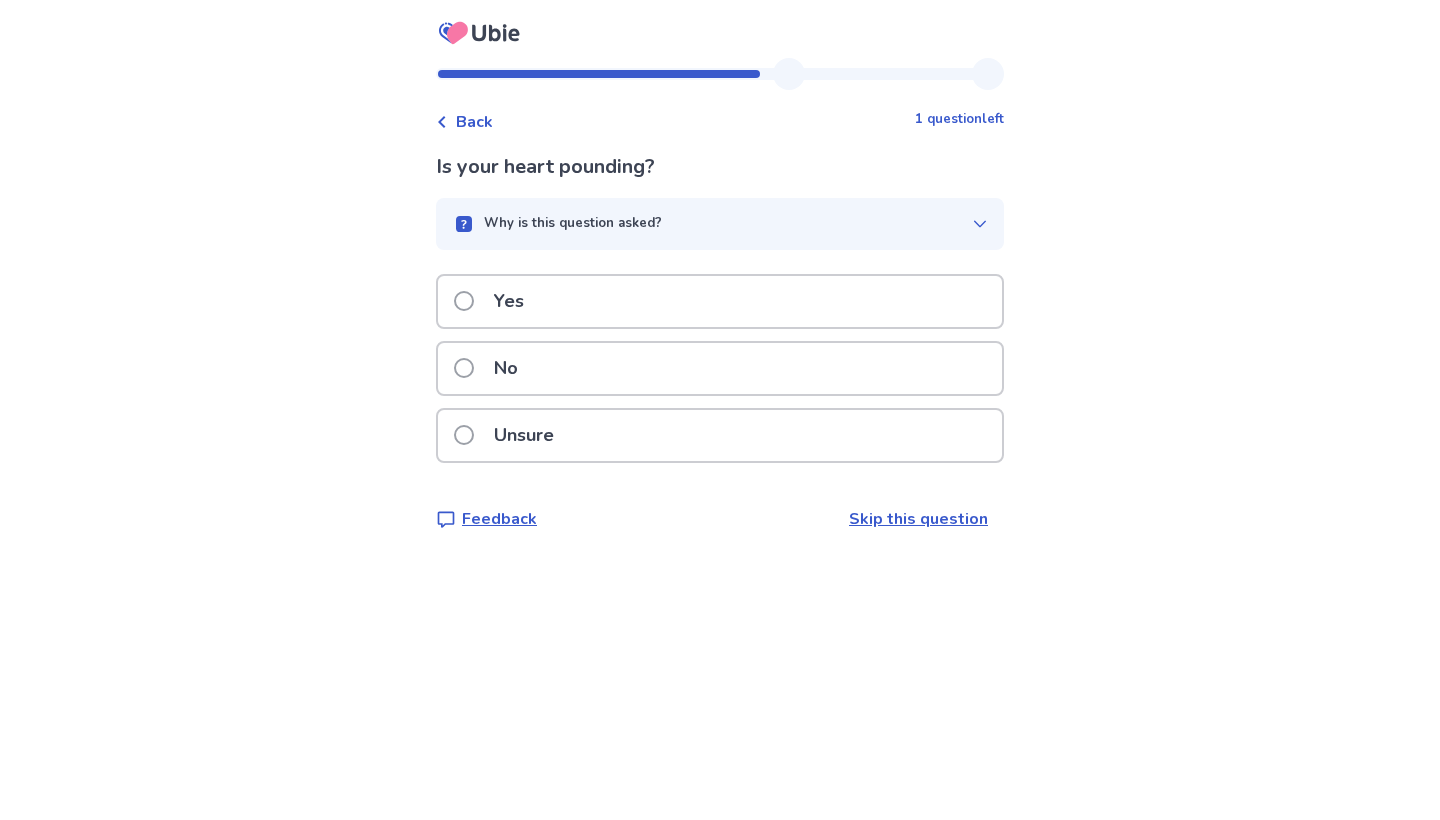 click on "Yes" at bounding box center (720, 301) 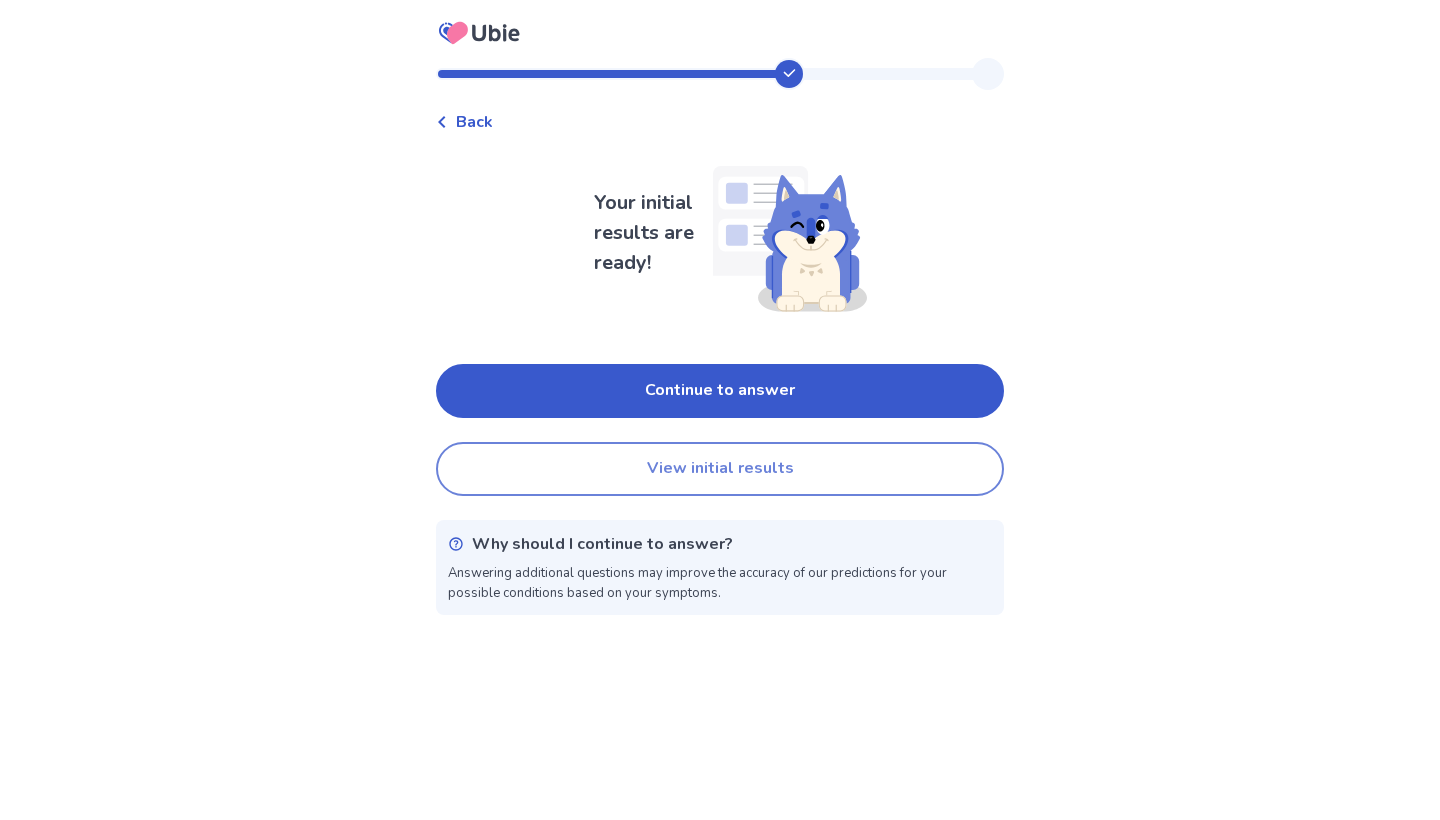 click on "View initial results" at bounding box center [720, 469] 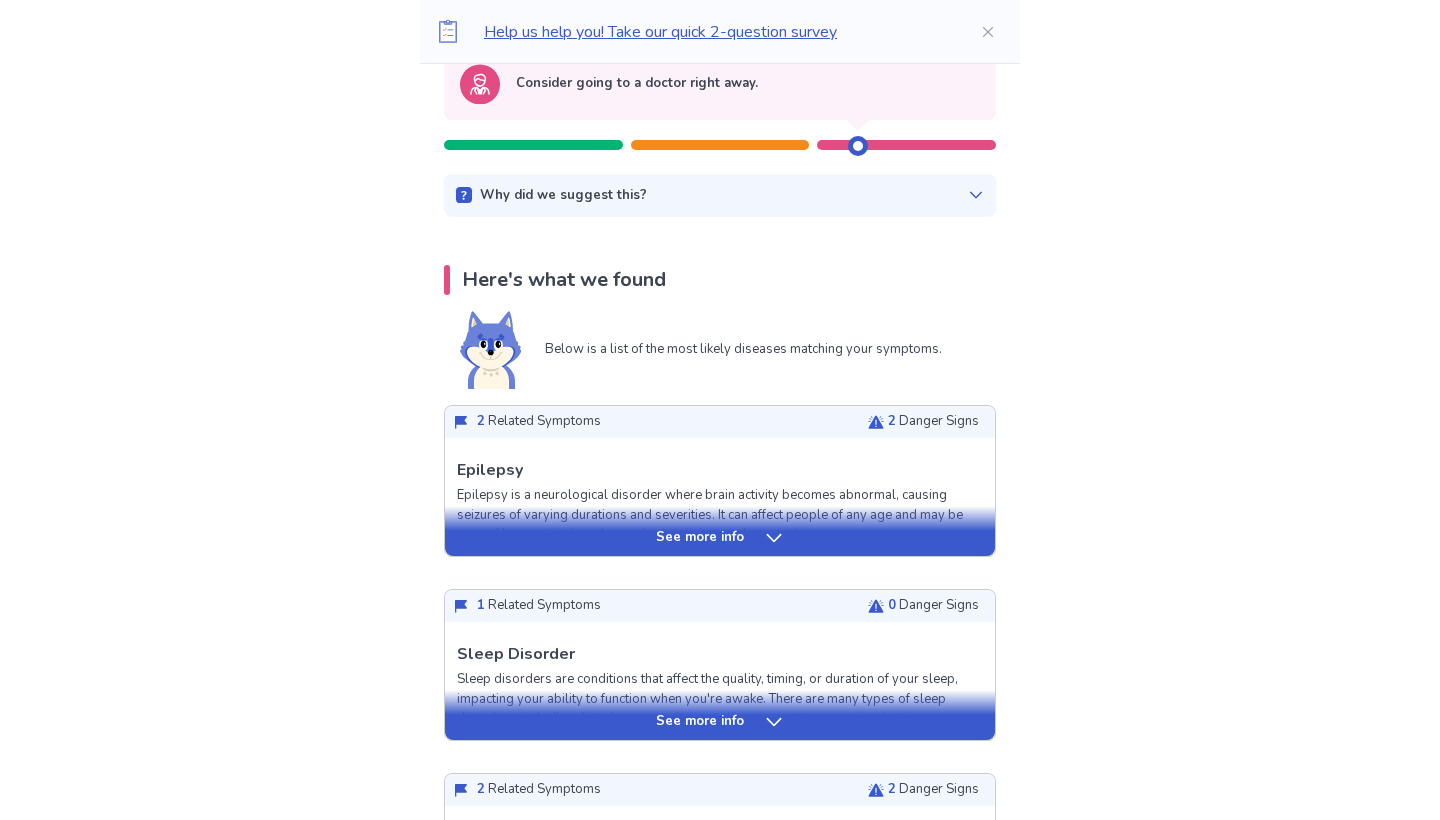 scroll, scrollTop: 230, scrollLeft: 0, axis: vertical 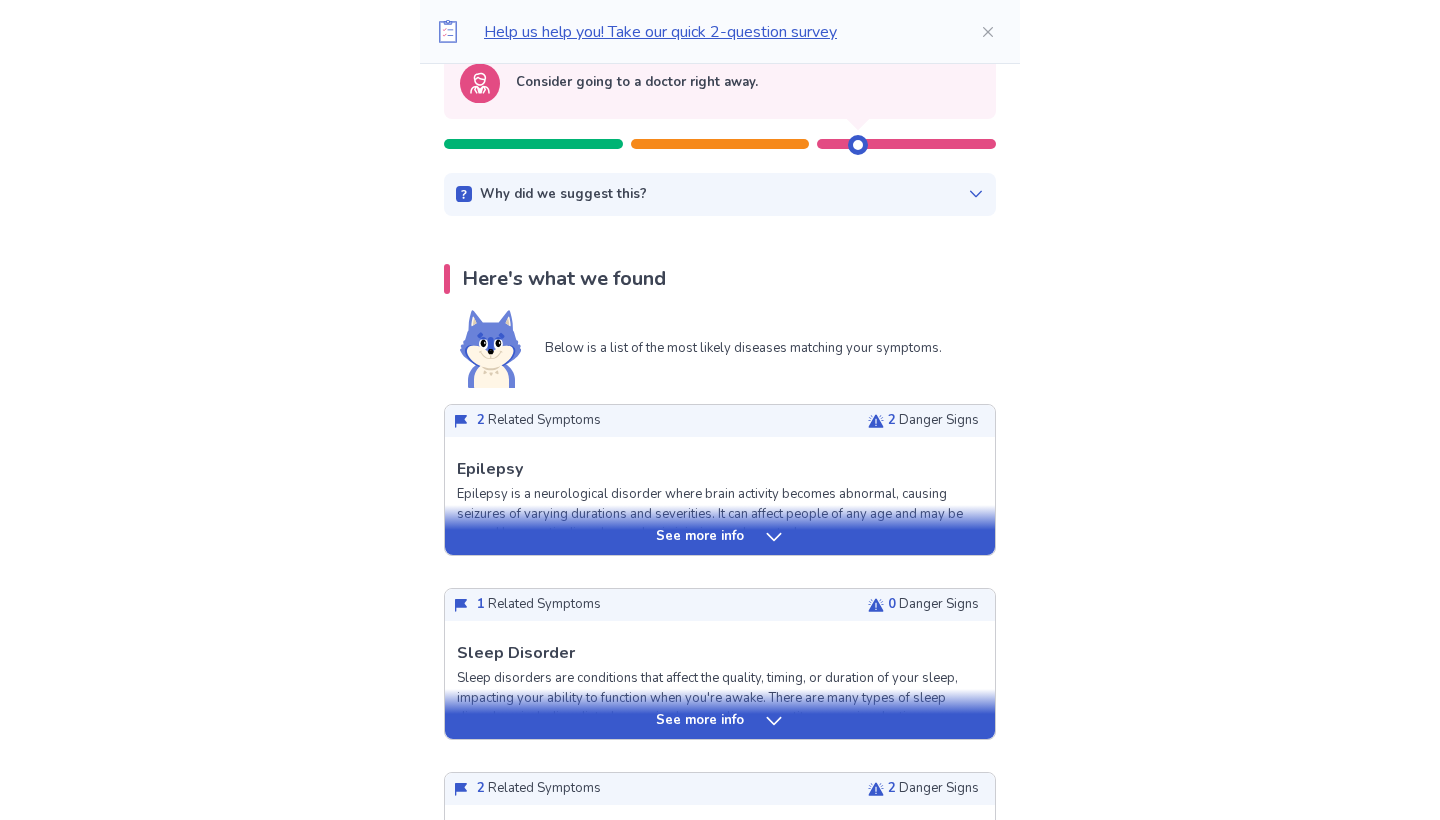 click 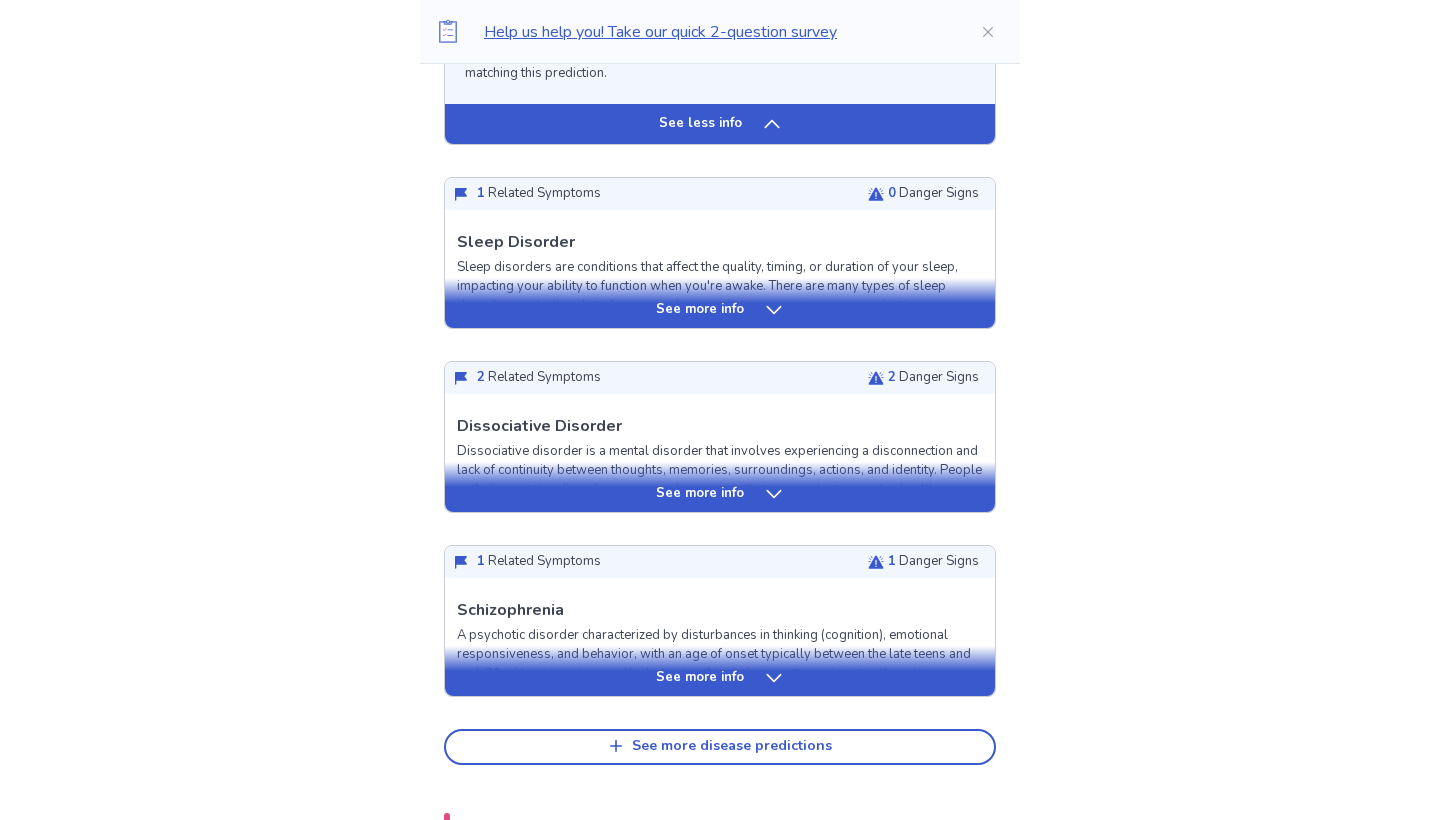 scroll, scrollTop: 2190, scrollLeft: 0, axis: vertical 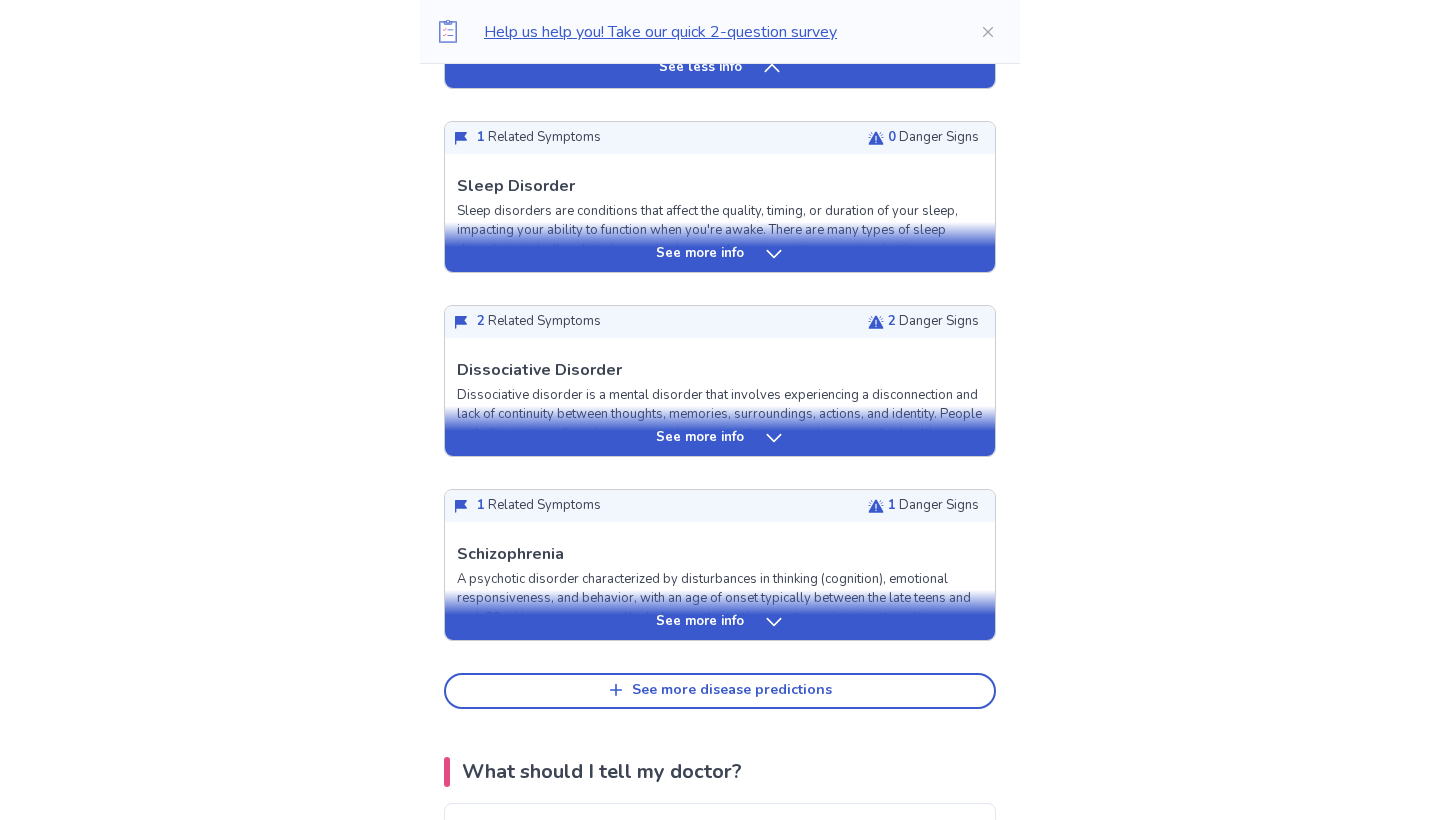 click on "See more info" at bounding box center [700, 438] 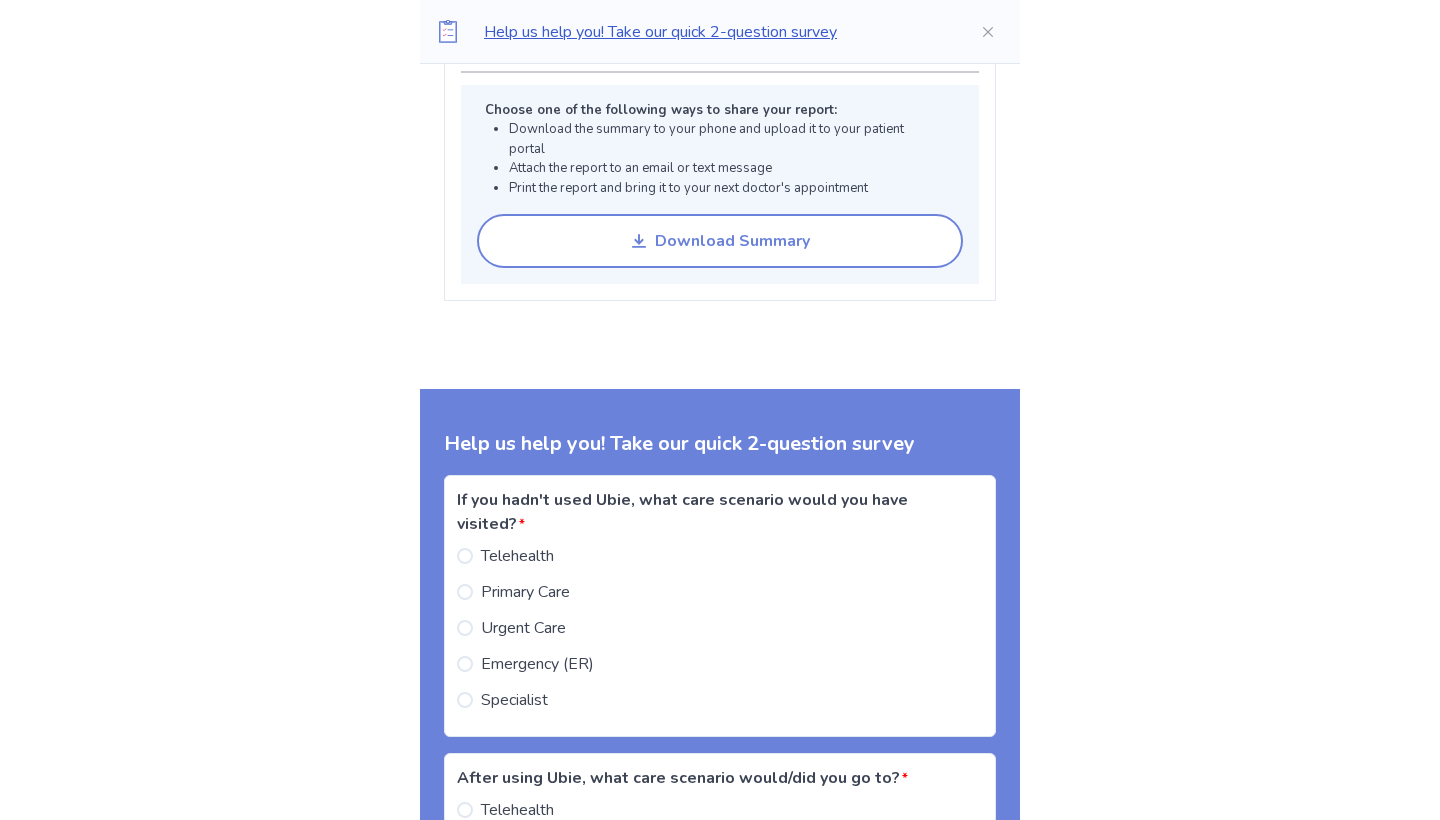scroll, scrollTop: 4787, scrollLeft: 0, axis: vertical 